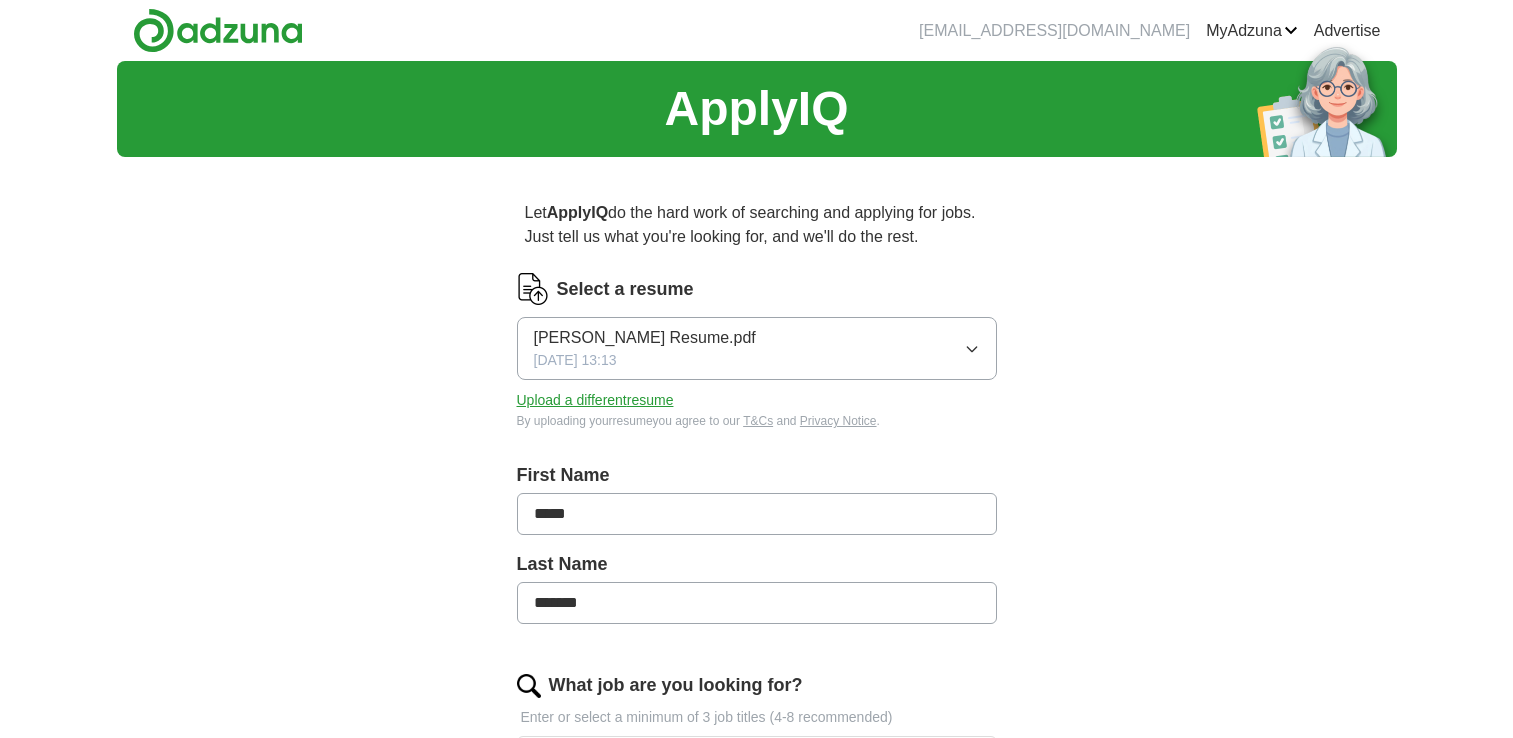 scroll, scrollTop: 0, scrollLeft: 0, axis: both 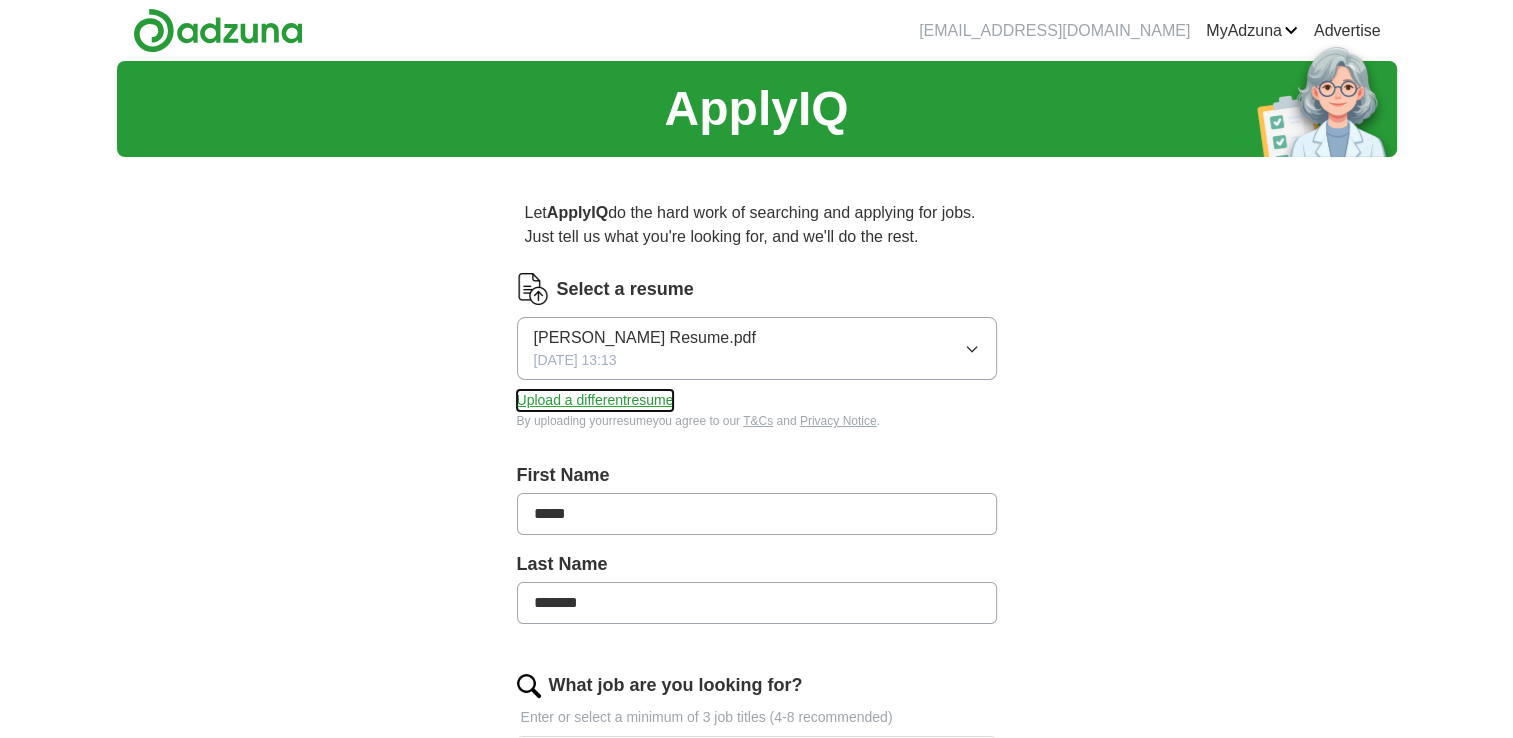 click on "Upload a different  resume" at bounding box center [595, 400] 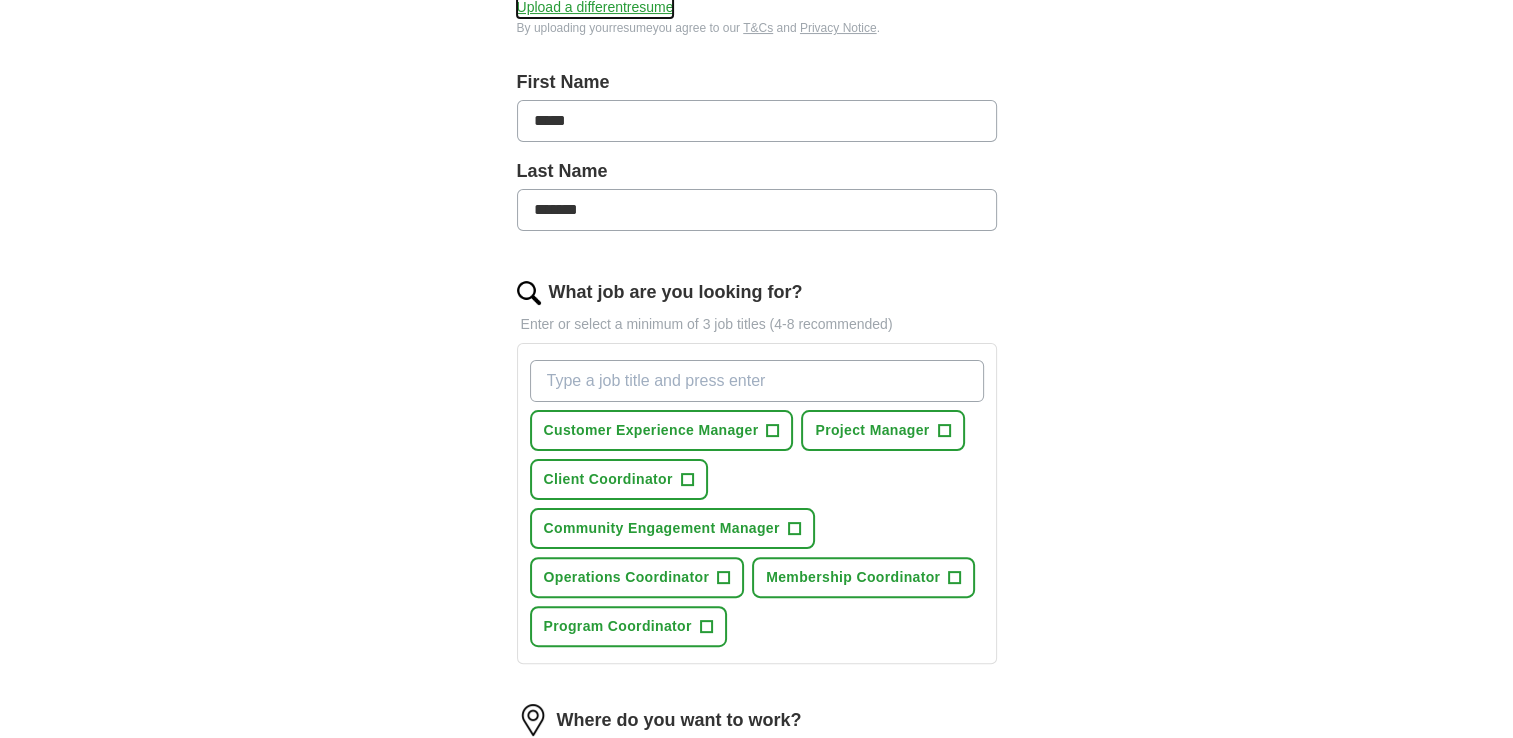 scroll, scrollTop: 500, scrollLeft: 0, axis: vertical 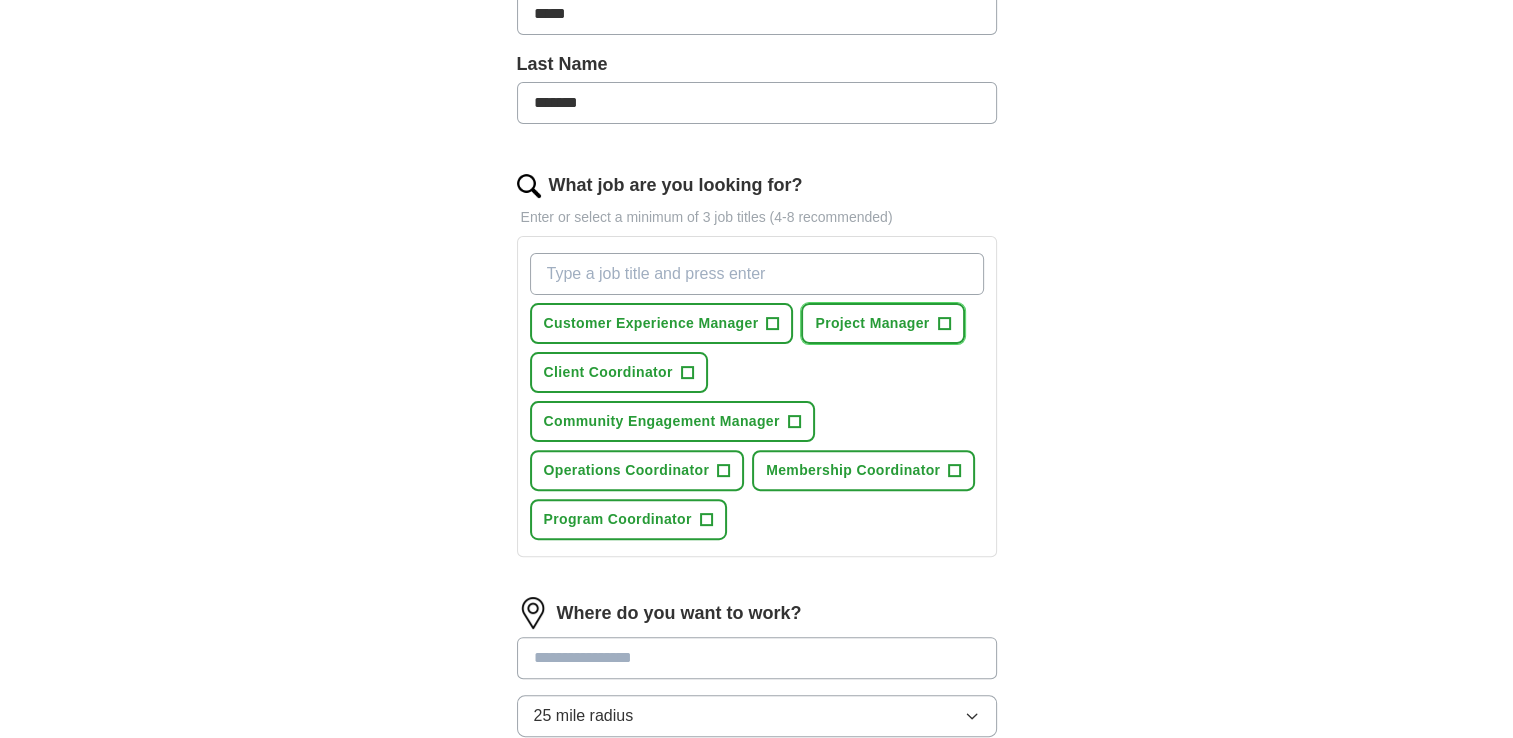 click on "+" at bounding box center (944, 324) 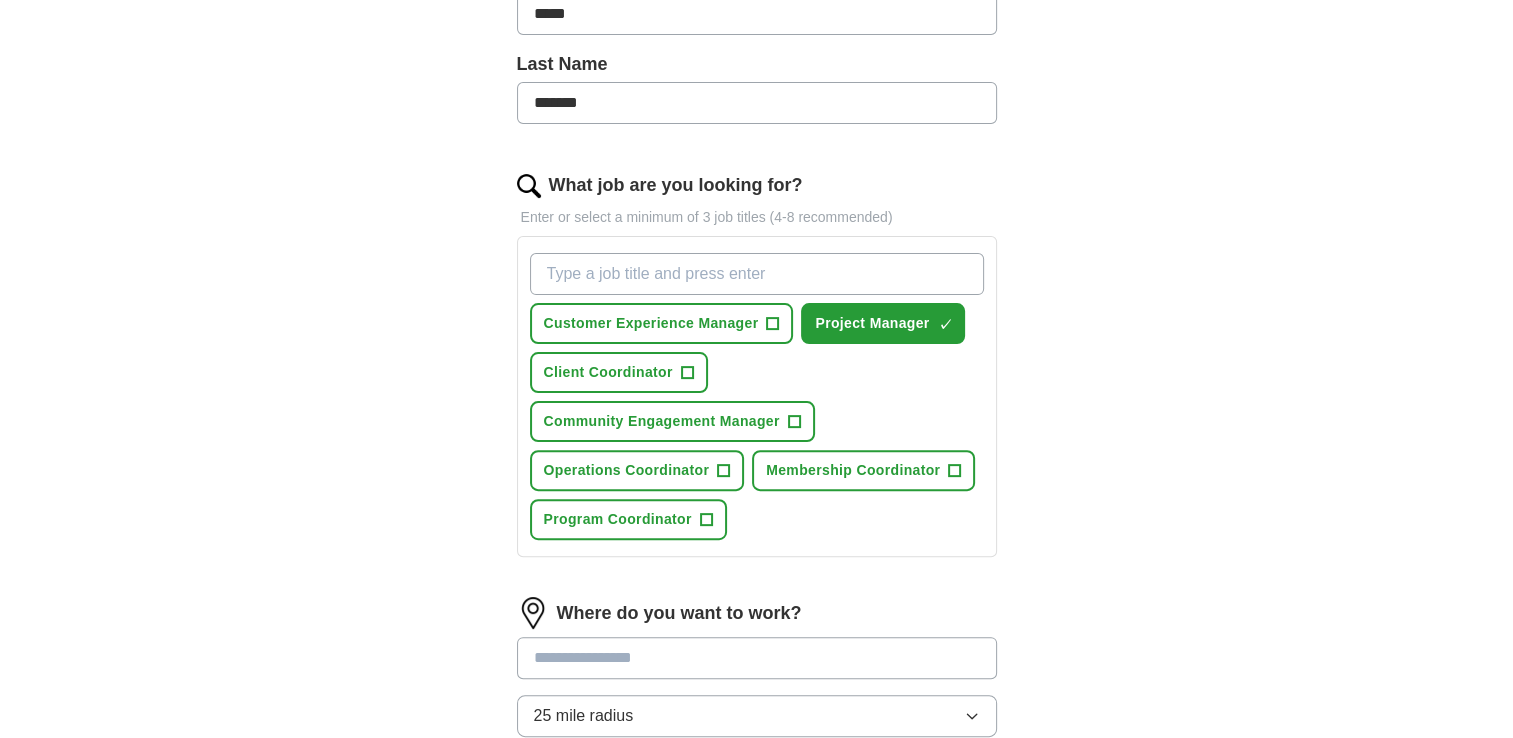 click on "What job are you looking for?" at bounding box center [757, 274] 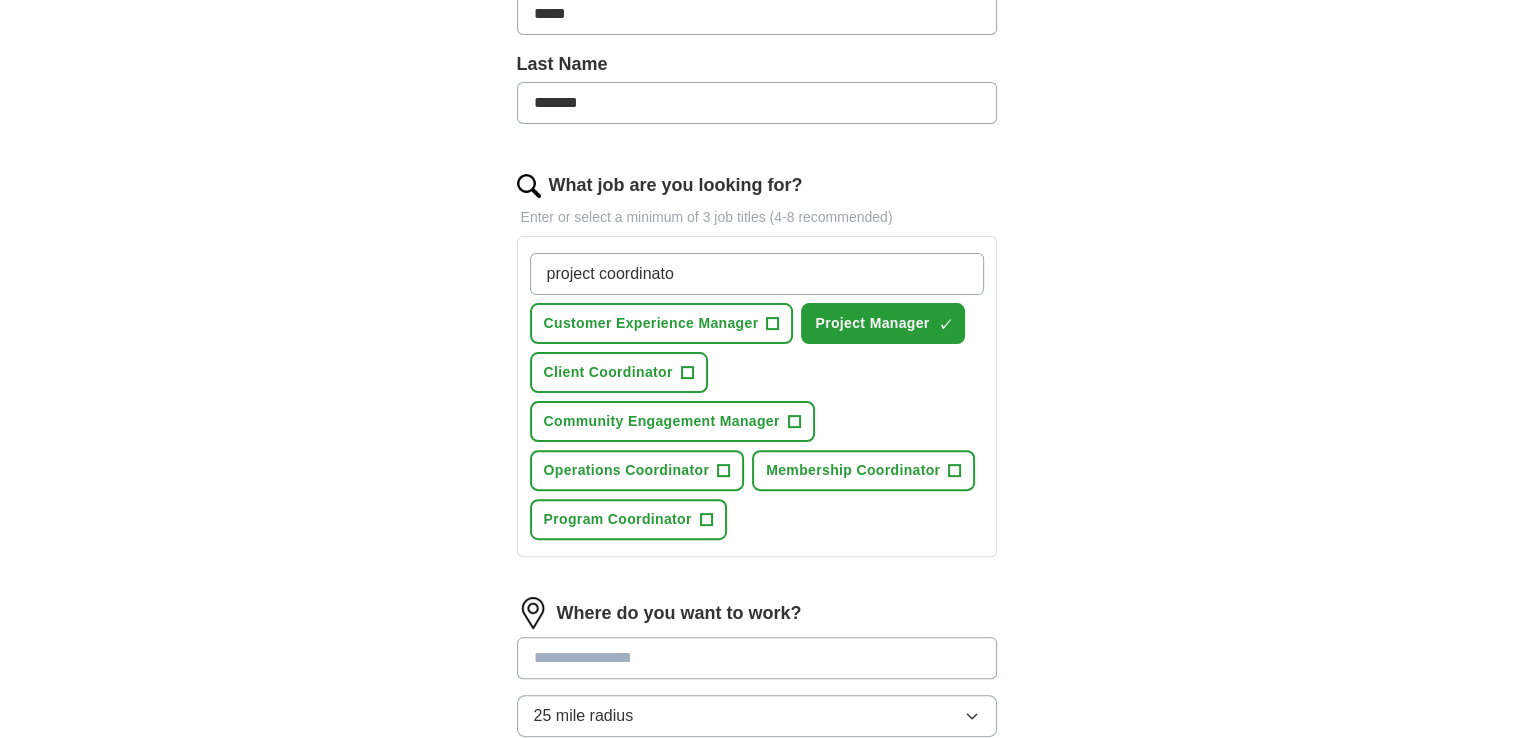 type on "project coordinator" 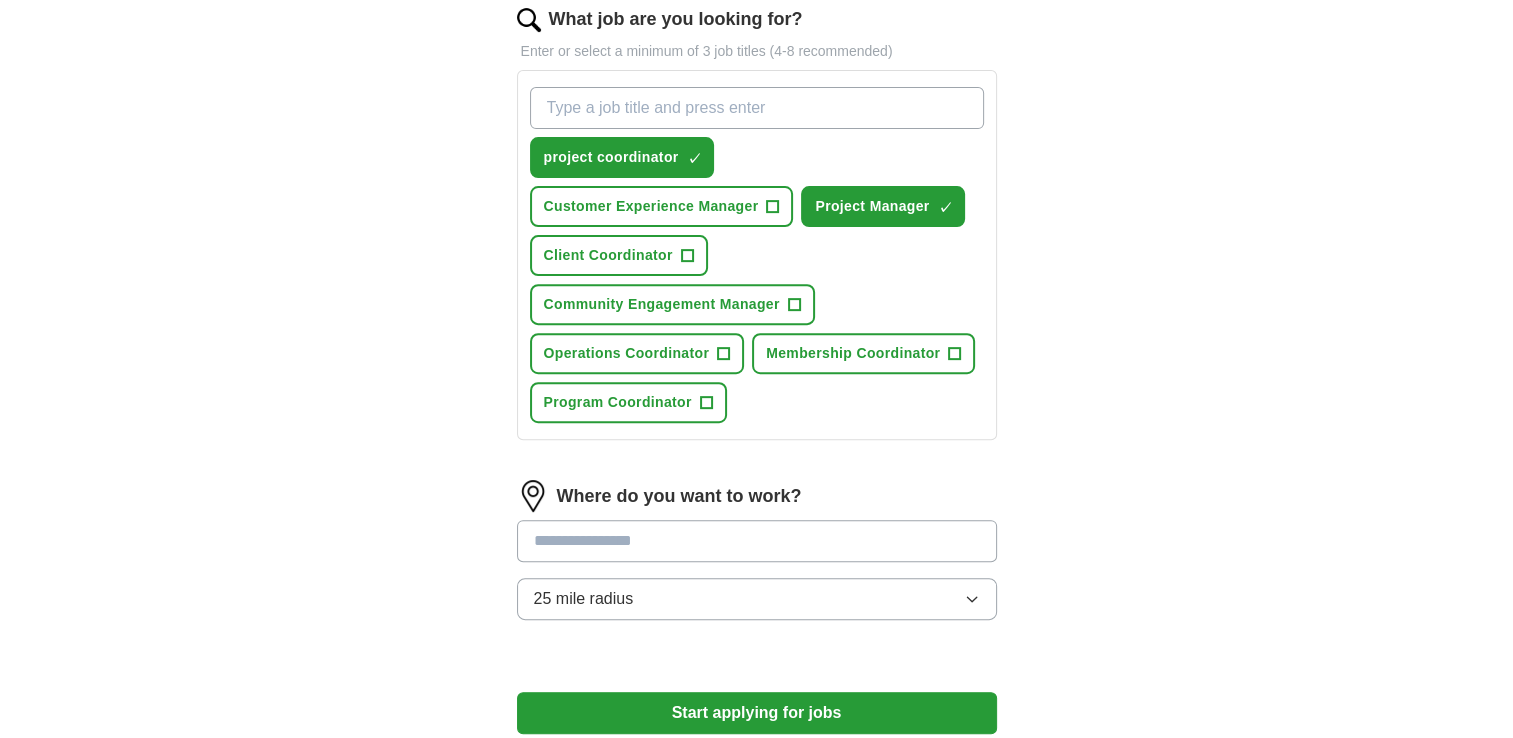 scroll, scrollTop: 700, scrollLeft: 0, axis: vertical 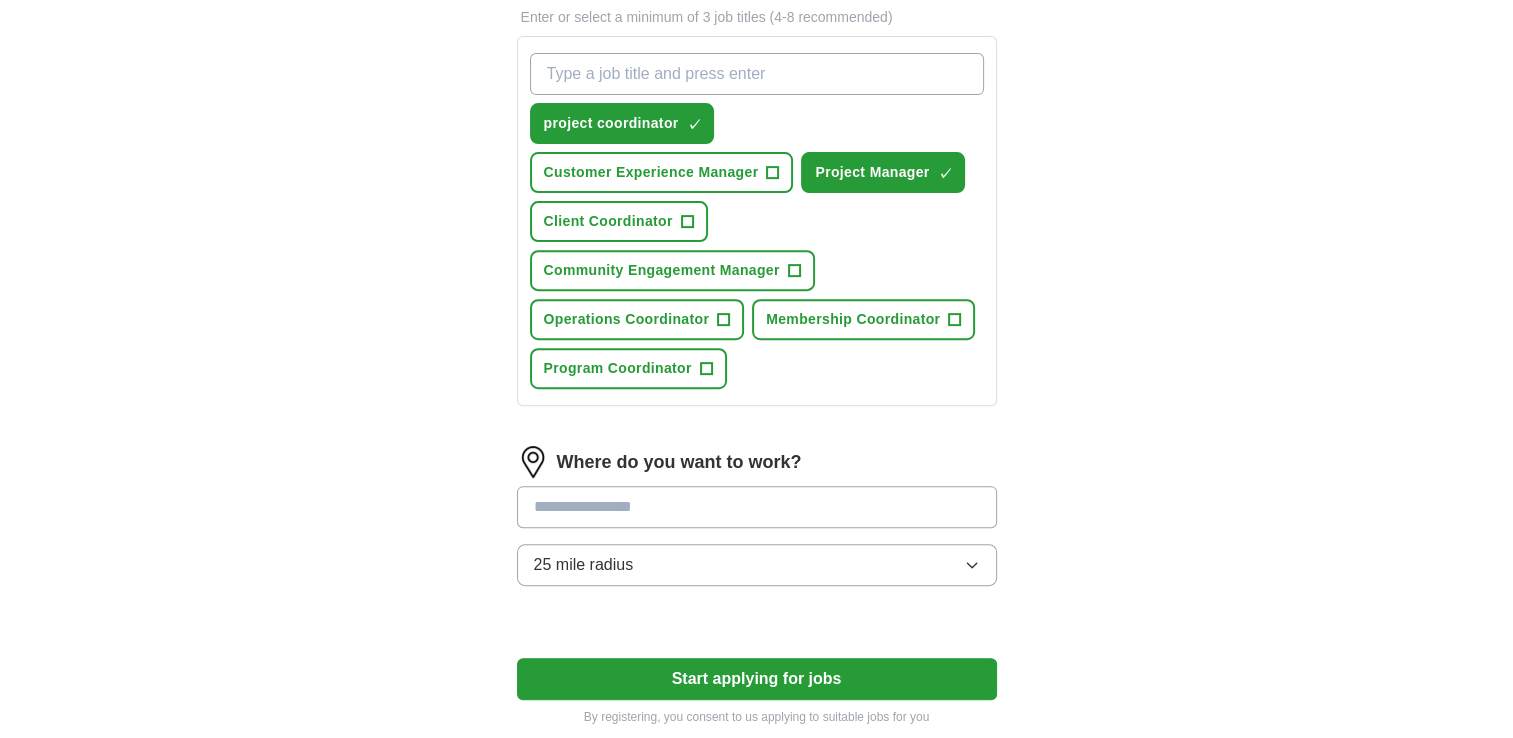 click at bounding box center (757, 507) 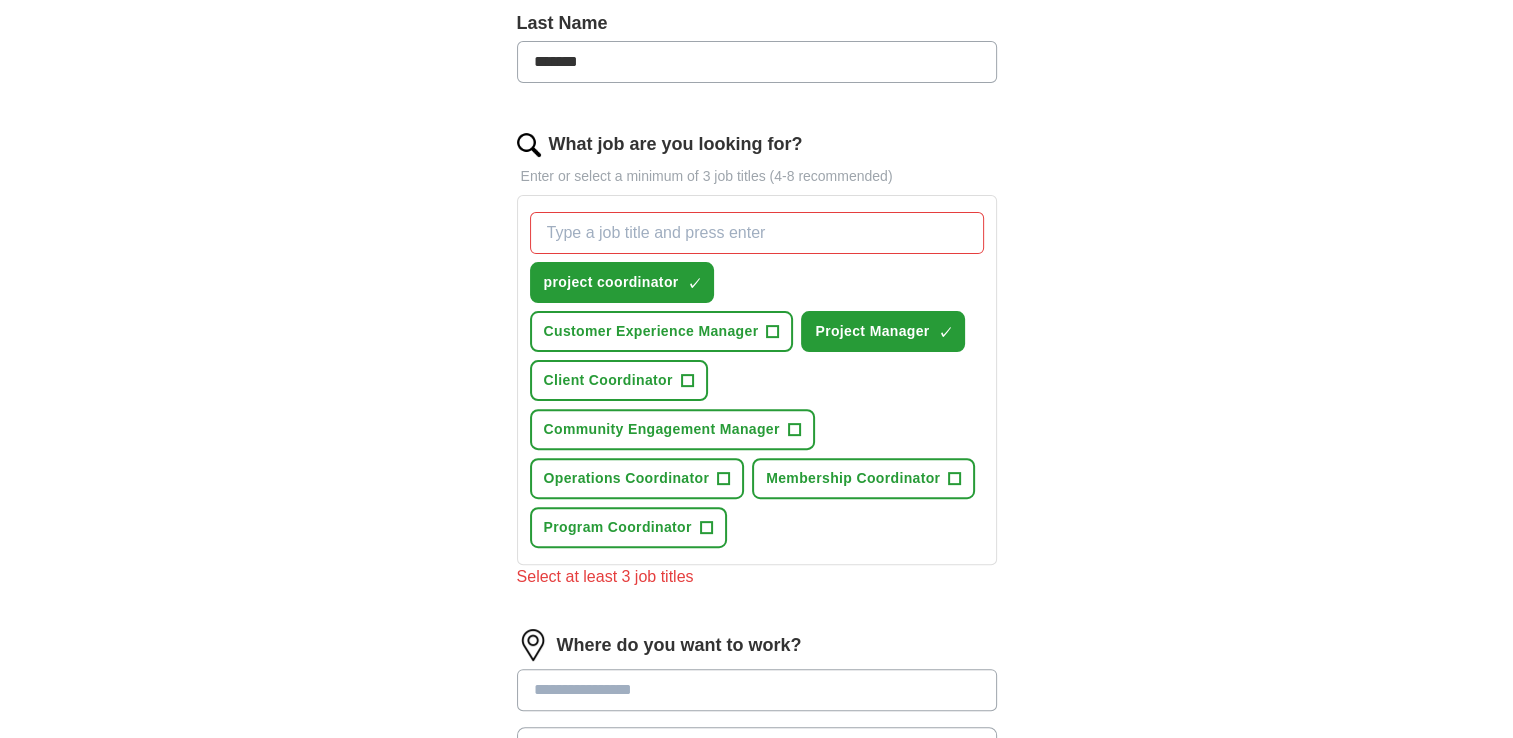 scroll, scrollTop: 500, scrollLeft: 0, axis: vertical 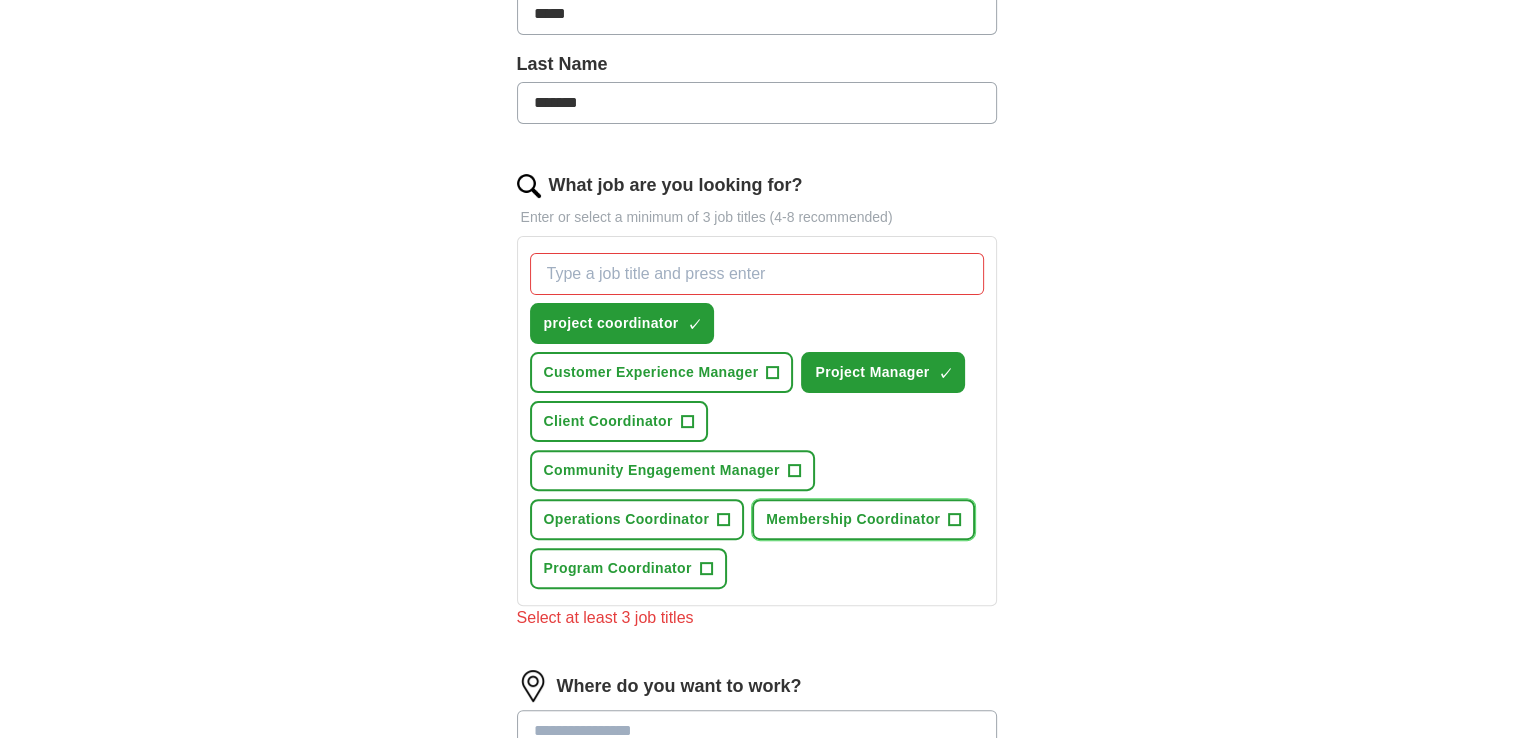 click on "+" at bounding box center [955, 520] 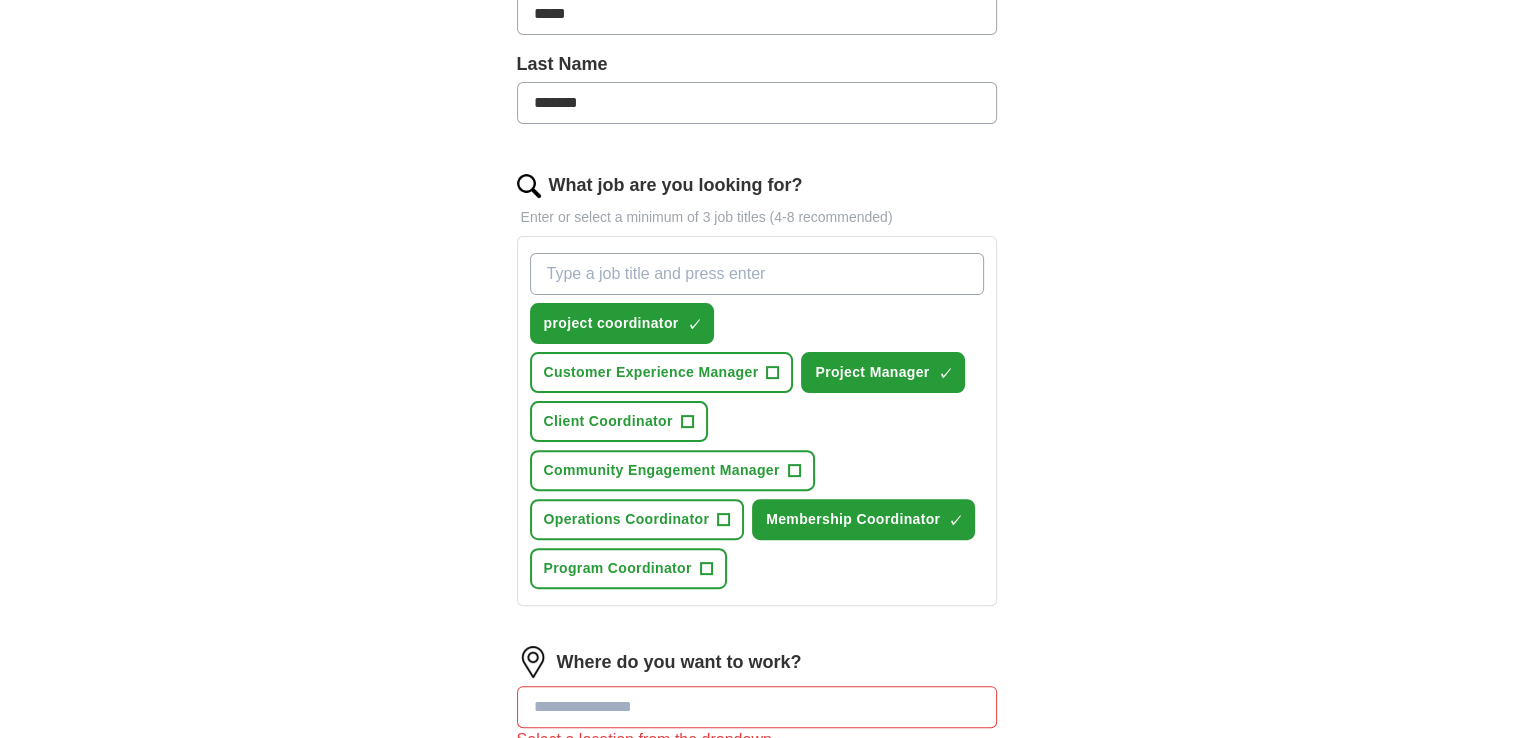 click on "What job are you looking for?" at bounding box center [757, 274] 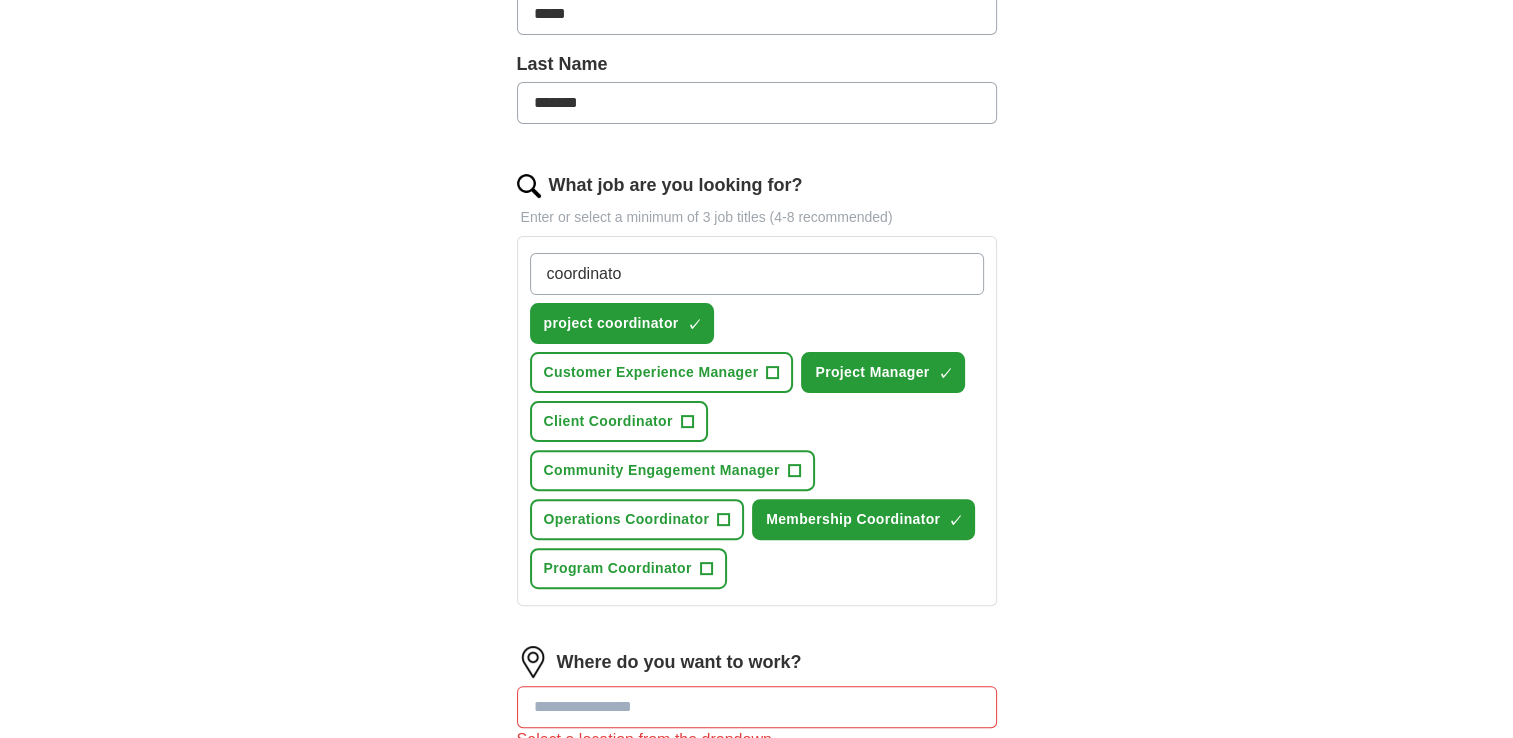 type on "coordinator" 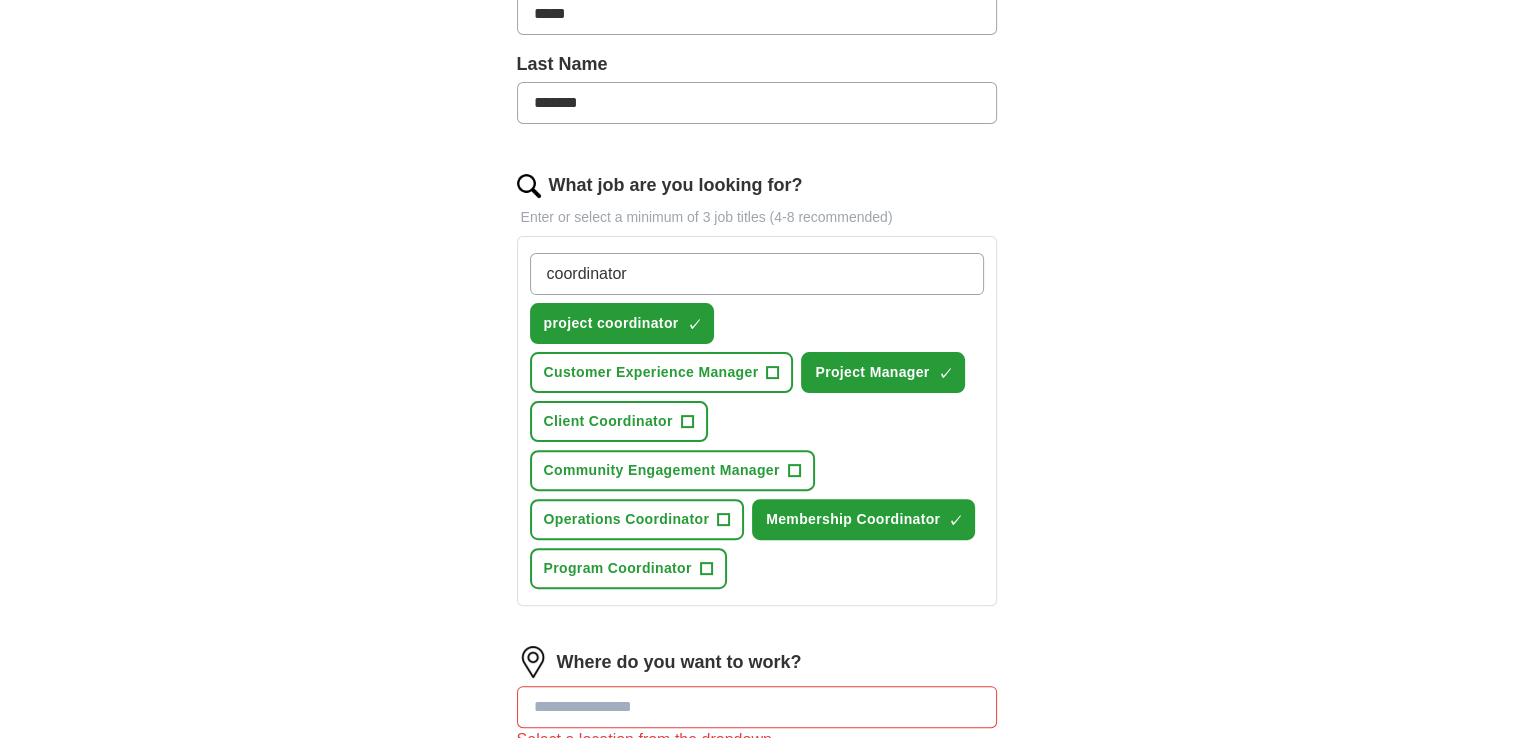 type 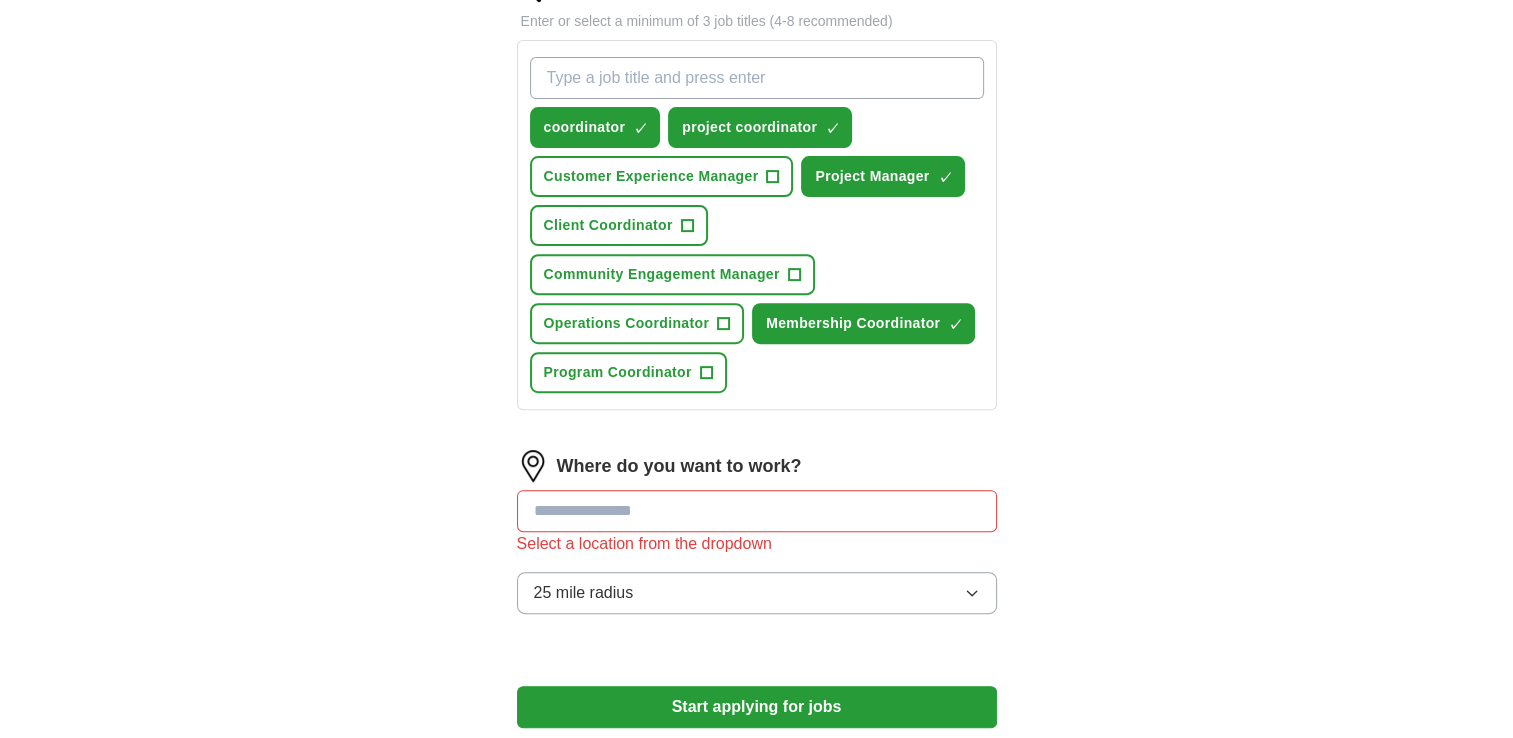 scroll, scrollTop: 700, scrollLeft: 0, axis: vertical 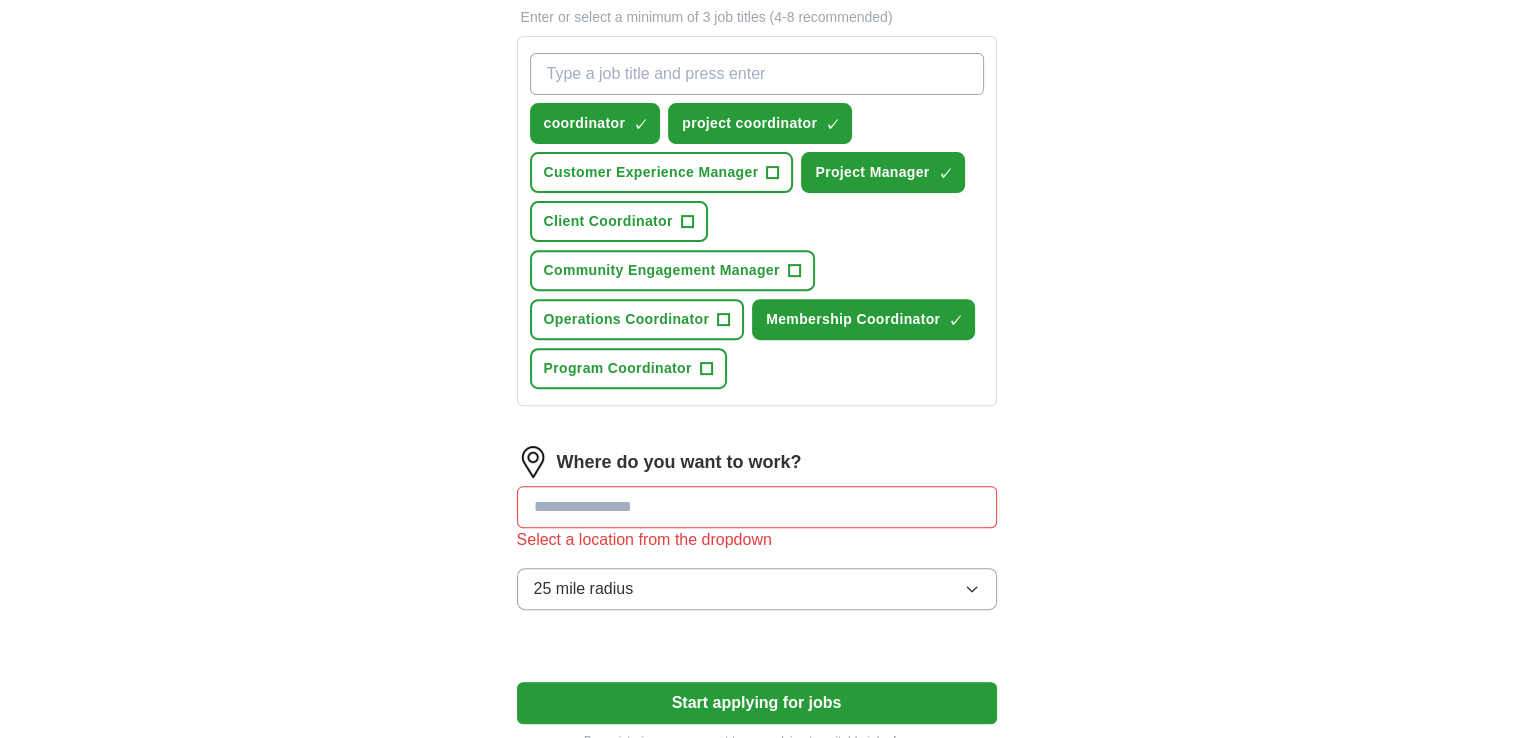 click at bounding box center [757, 507] 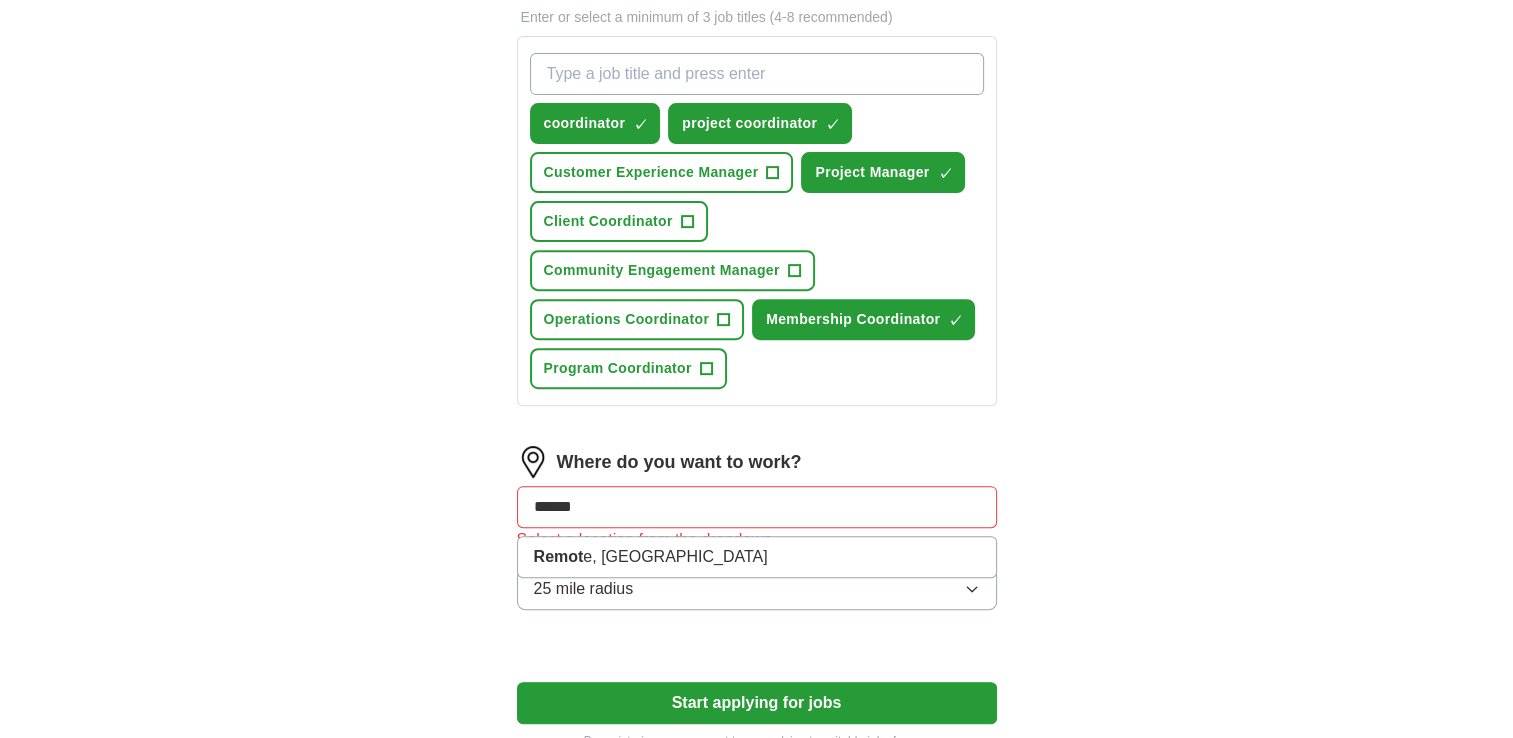 type on "******" 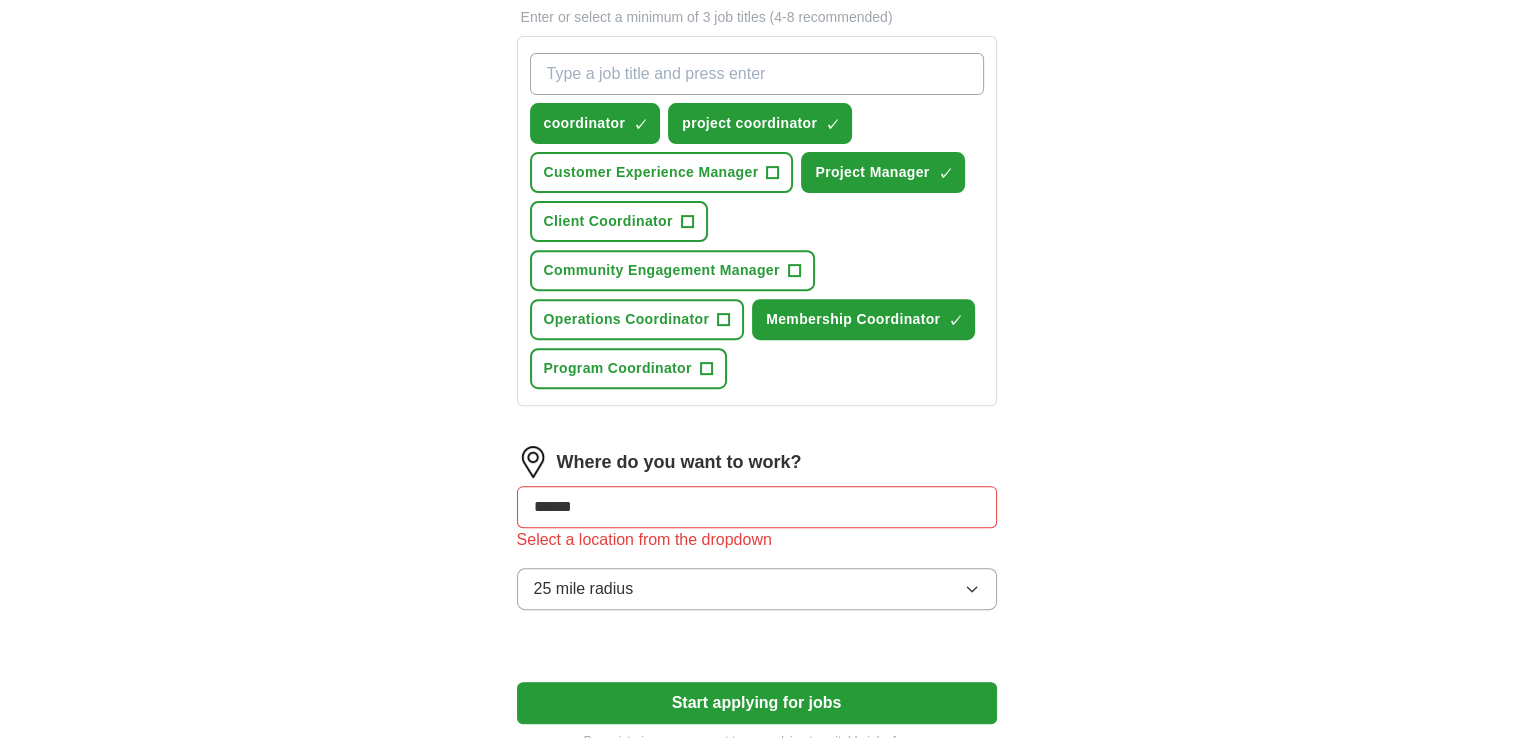 click on "******" at bounding box center [757, 507] 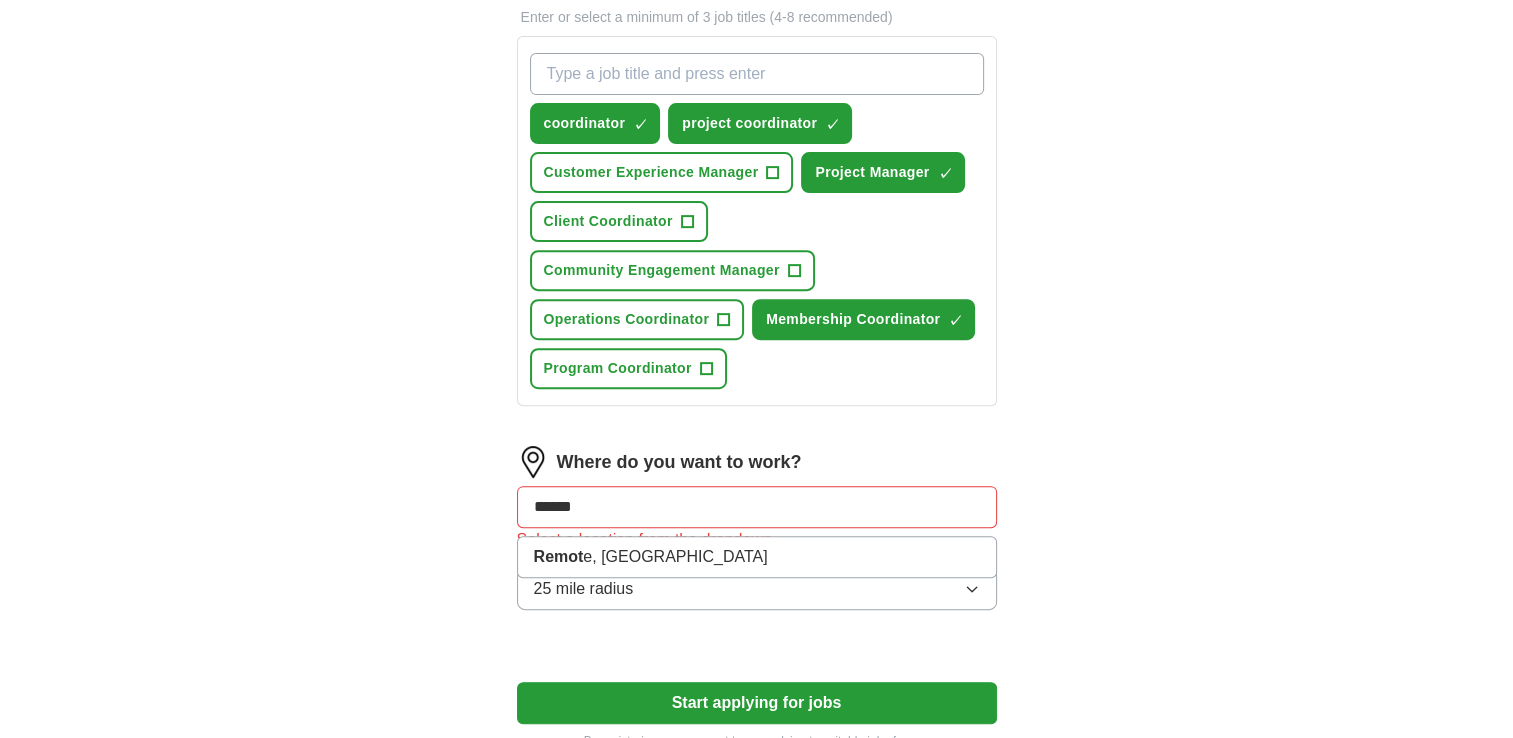 click on "******" at bounding box center [757, 507] 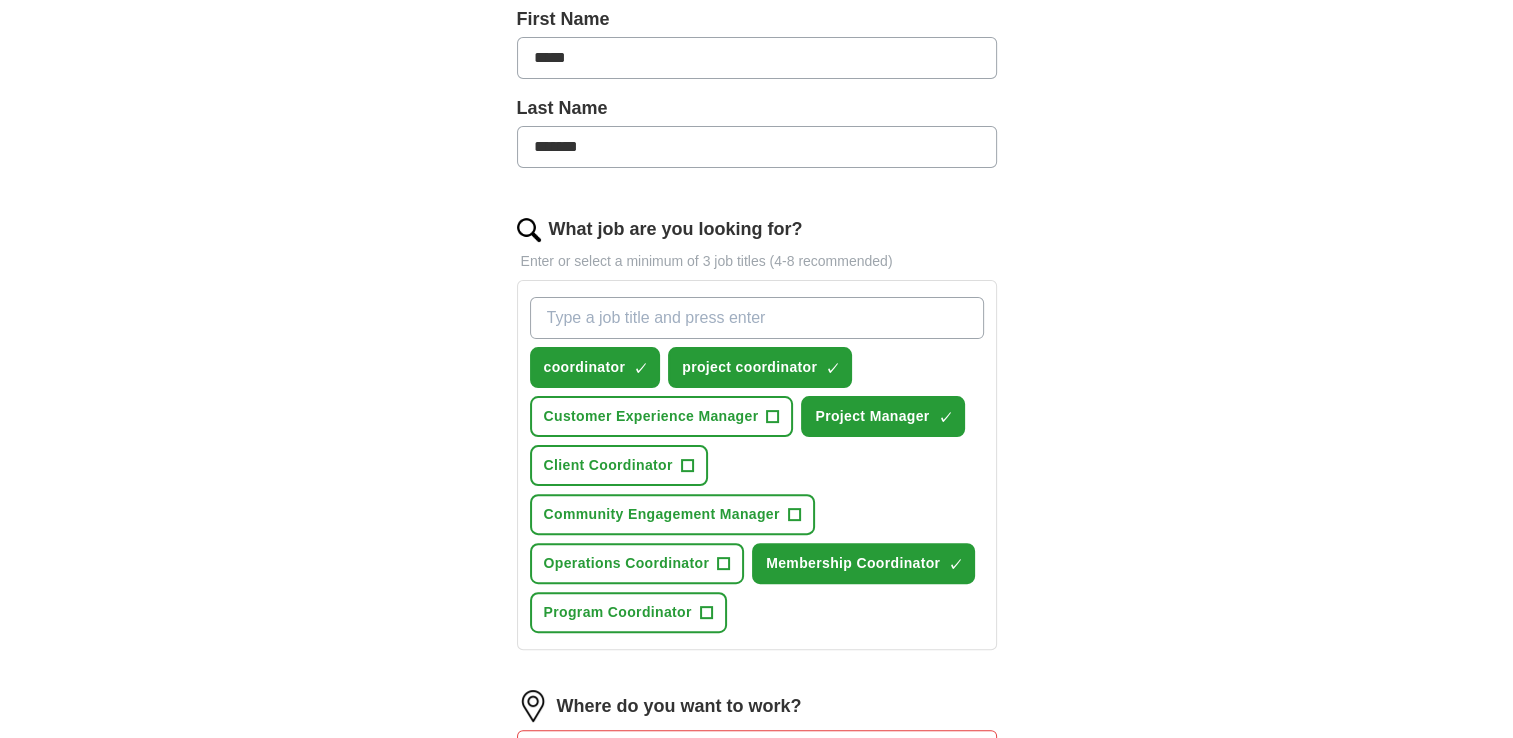 scroll, scrollTop: 400, scrollLeft: 0, axis: vertical 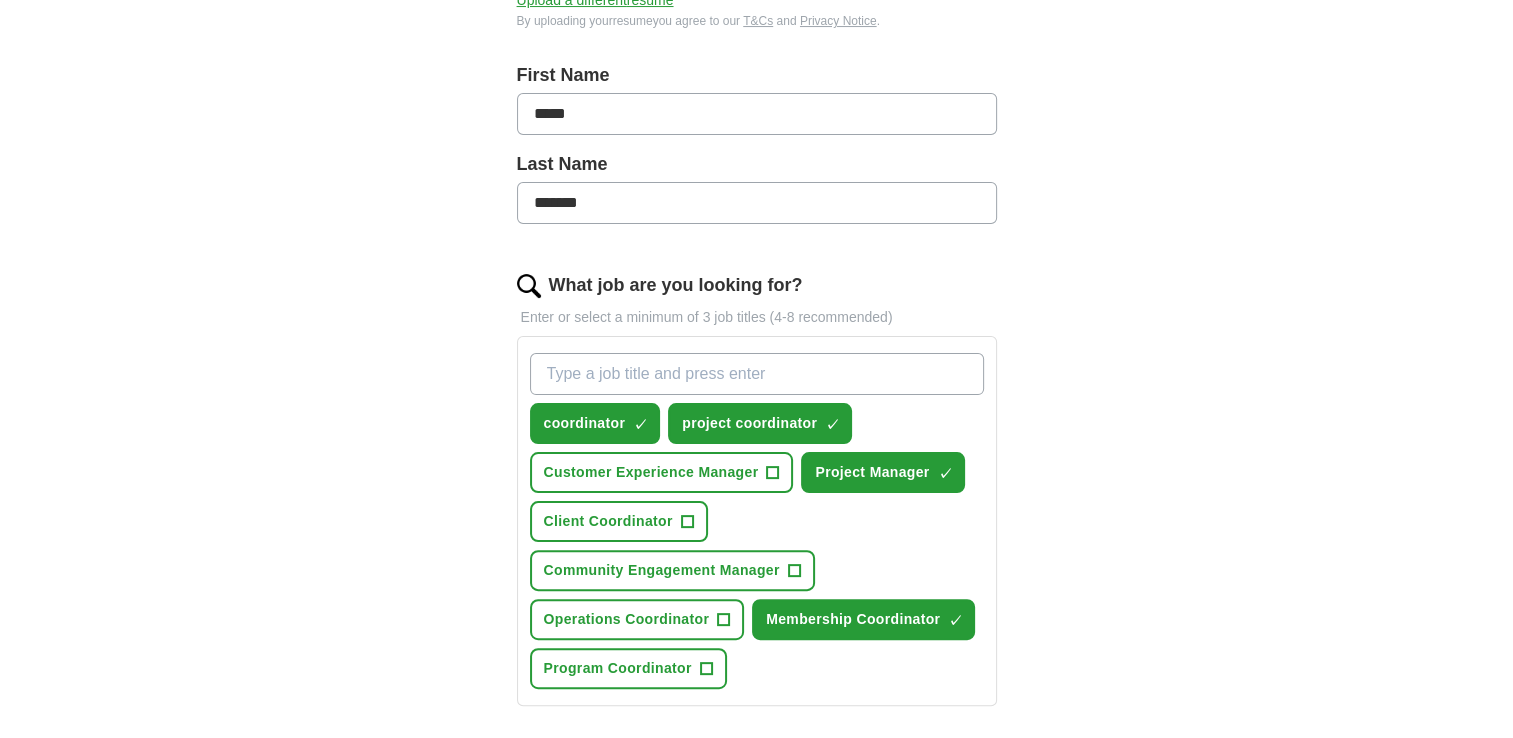 click on "What job are you looking for?" at bounding box center (757, 374) 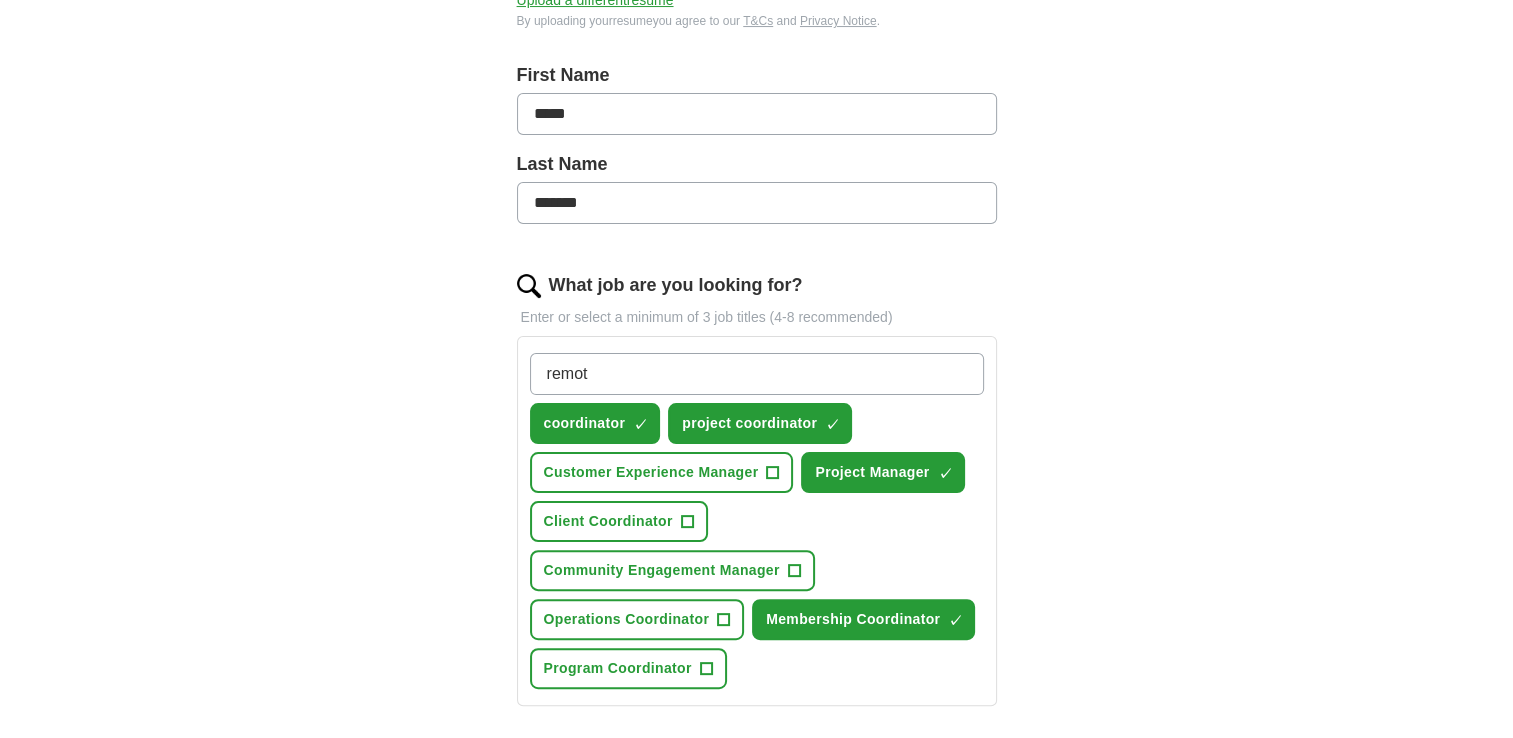 type on "remote" 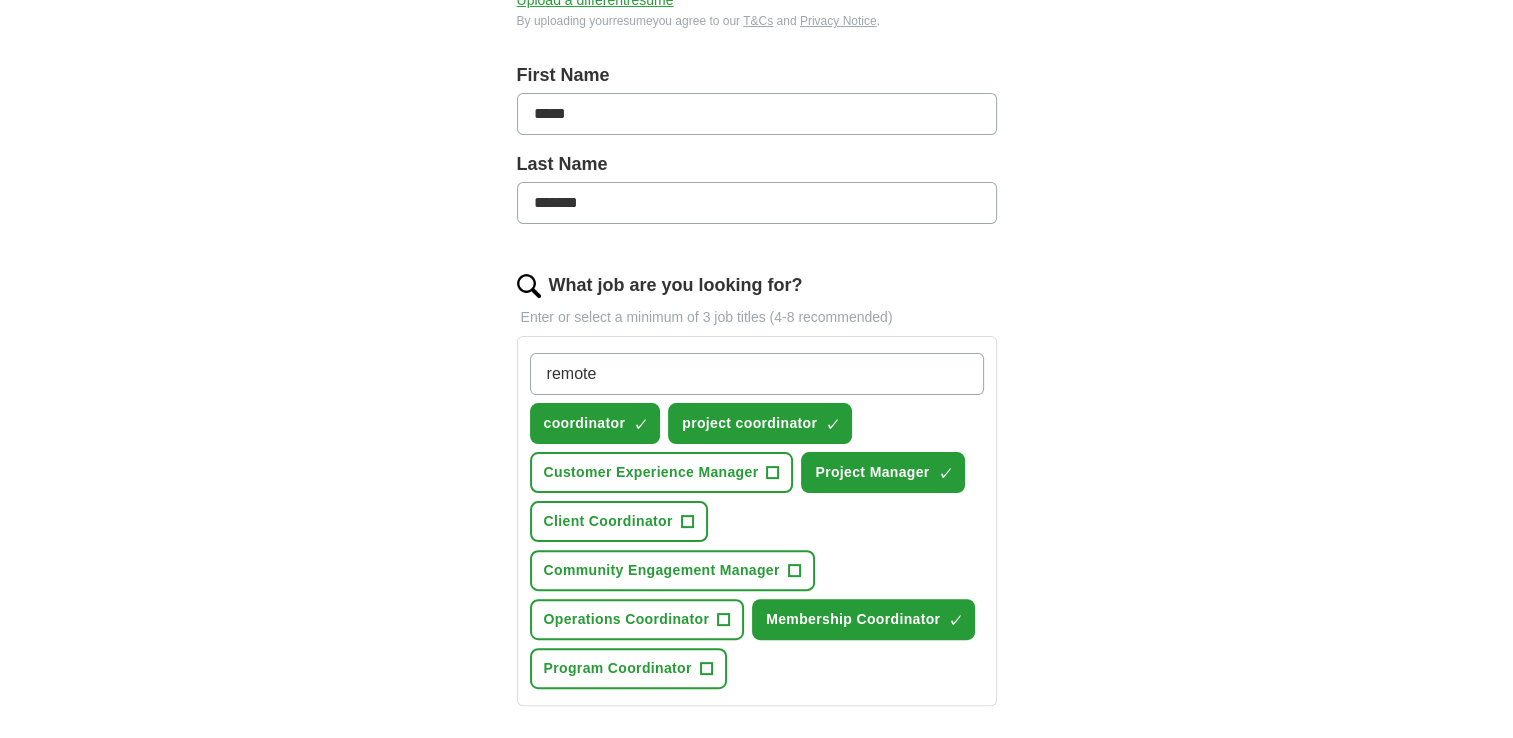 type 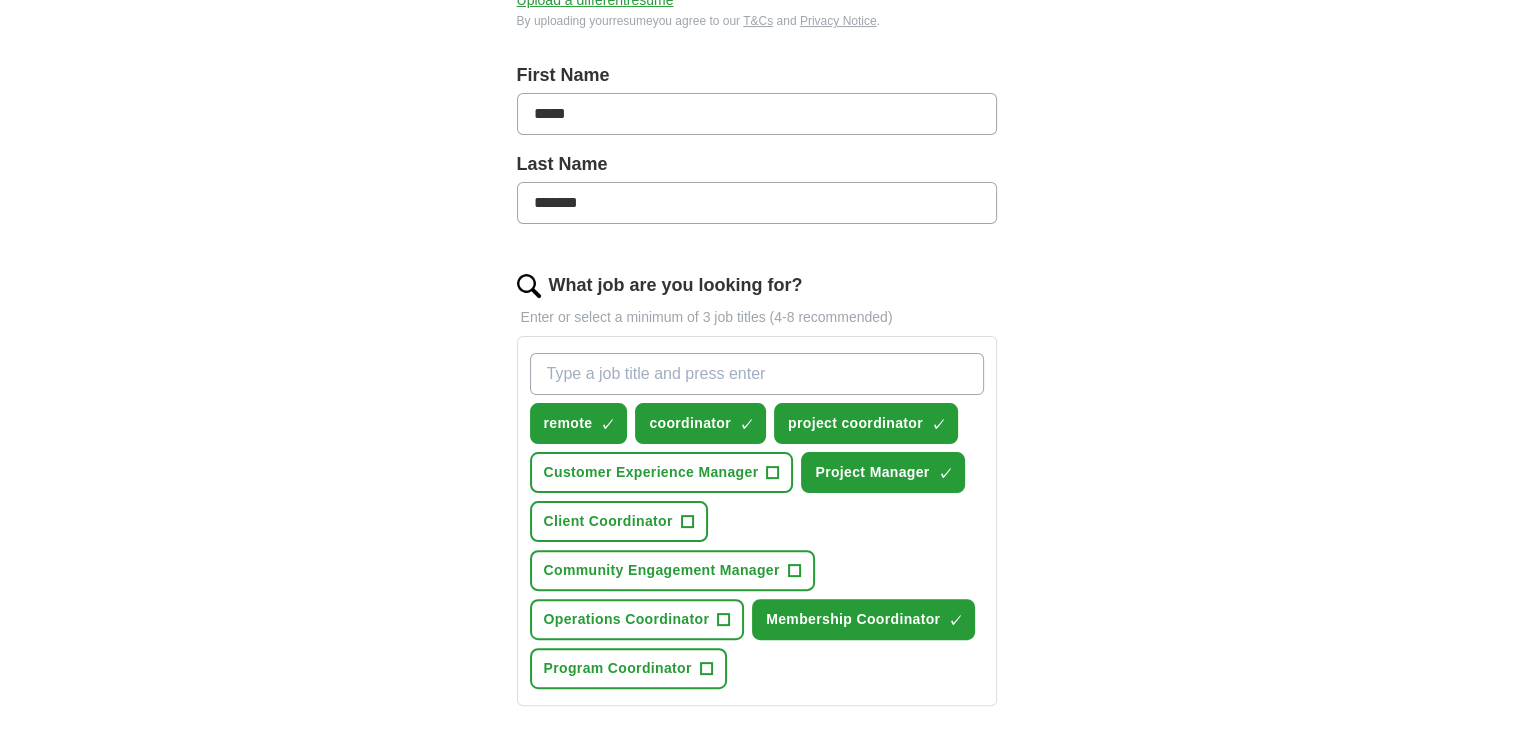 click on "ApplyIQ Let  ApplyIQ  do the hard work of searching and applying for jobs. Just tell us what you're looking for, and we'll do the rest. Select a resume [PERSON_NAME] Resume.pdf [DATE] 15:20 Upload a different  resume By uploading your  resume  you agree to our   T&Cs   and   Privacy Notice . First Name ***** Last Name ******* What job are you looking for? Enter or select a minimum of 3 job titles (4-8 recommended) remote ✓ × coordinator ✓ × project coordinator ✓ × Customer Experience Manager + Project Manager ✓ × Client Coordinator + Community Engagement Manager + Operations Coordinator + Membership Coordinator ✓ × Program Coordinator + Where do you want to work? ****** Select a location from the dropdown 25 mile radius Start applying for jobs By registering, you consent to us applying to suitable jobs for you" at bounding box center [757, 369] 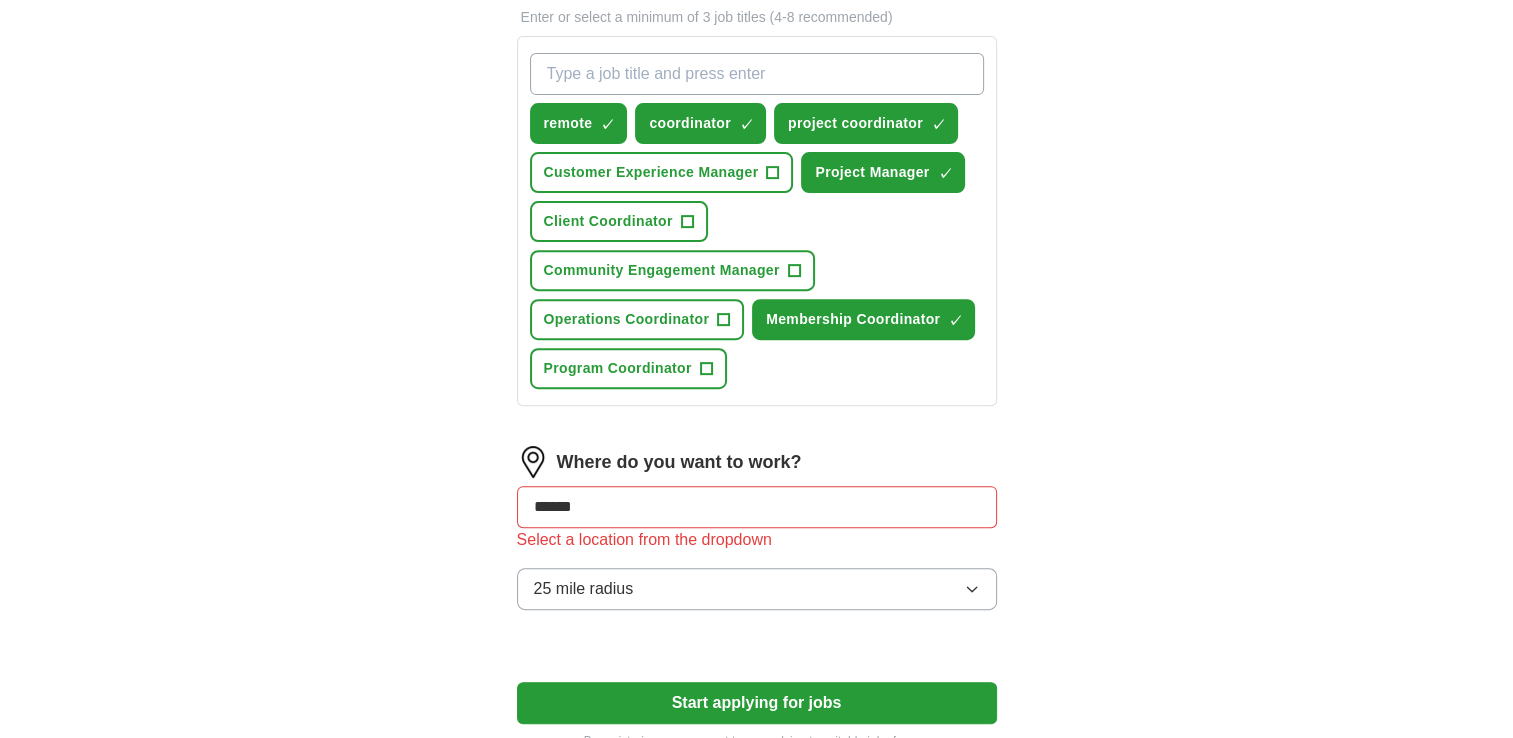 click on "******" at bounding box center [757, 507] 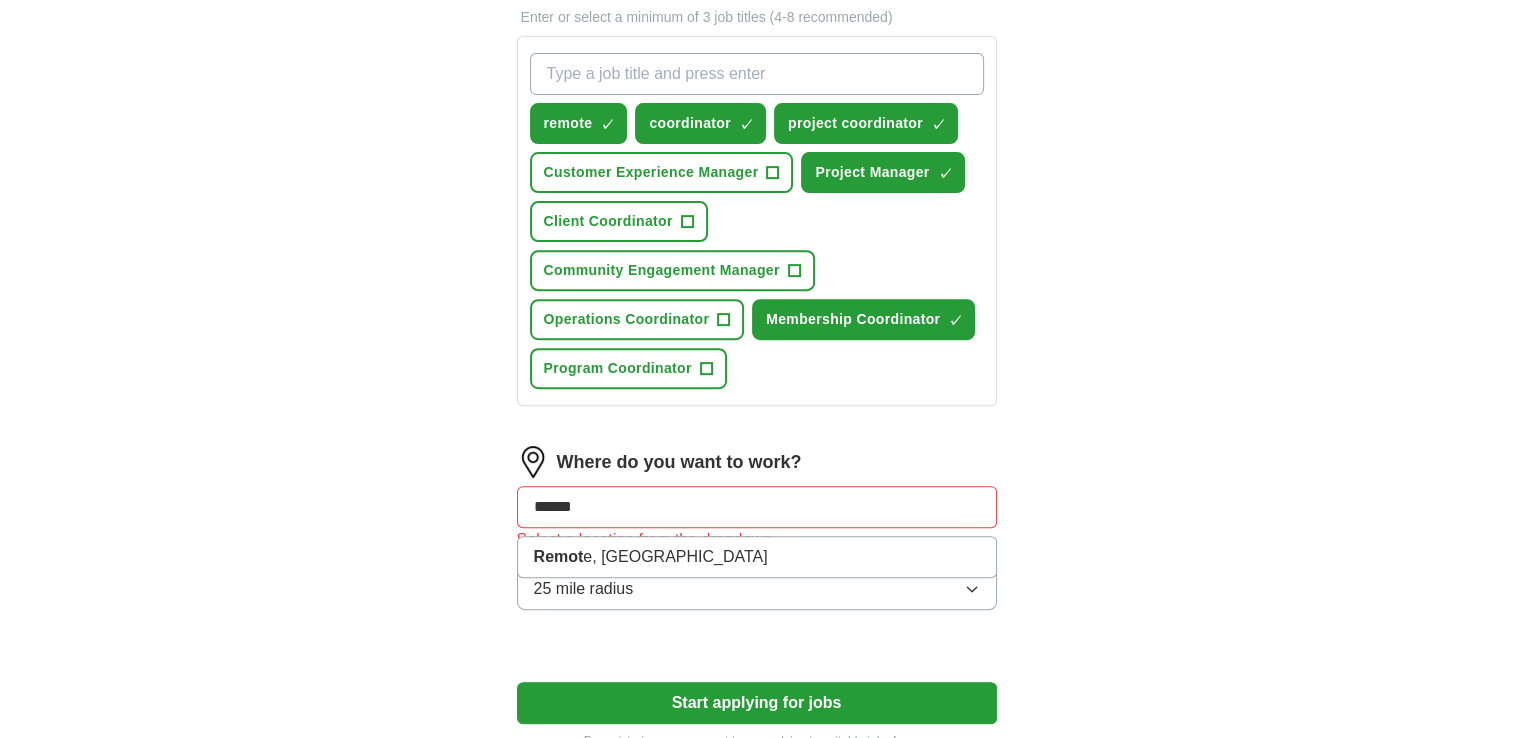 click on "******" at bounding box center [757, 507] 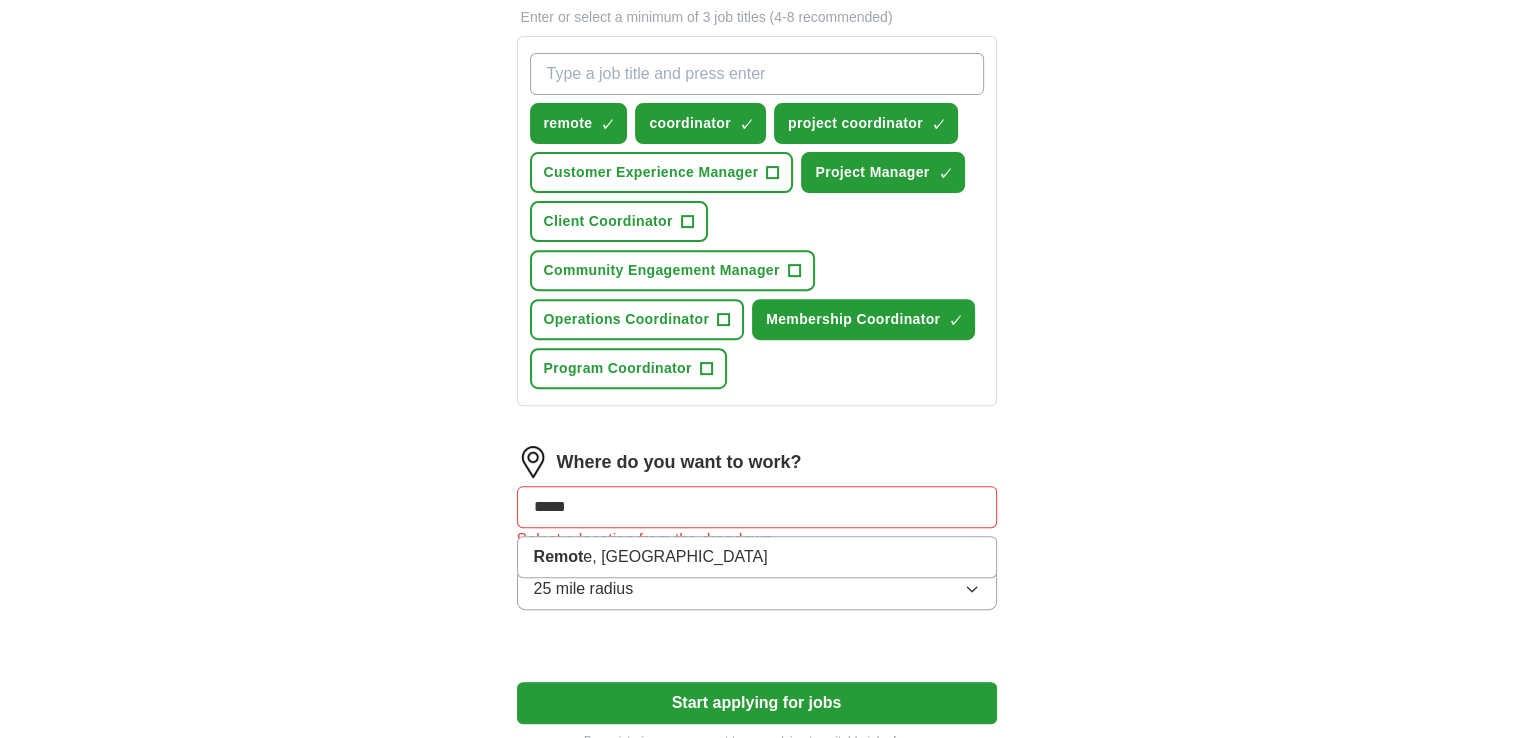 type on "******" 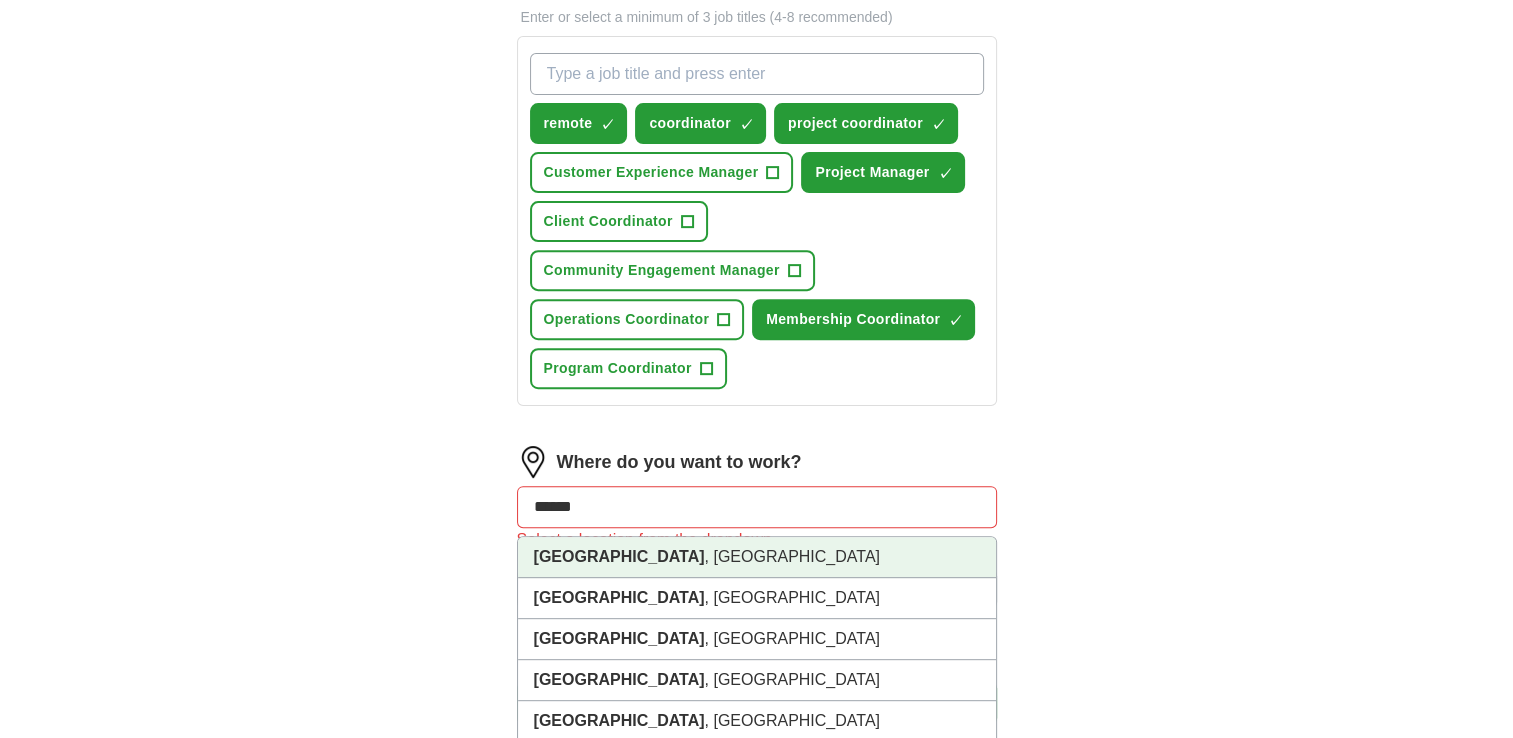 click on "[GEOGRAPHIC_DATA] , [GEOGRAPHIC_DATA]" at bounding box center (757, 557) 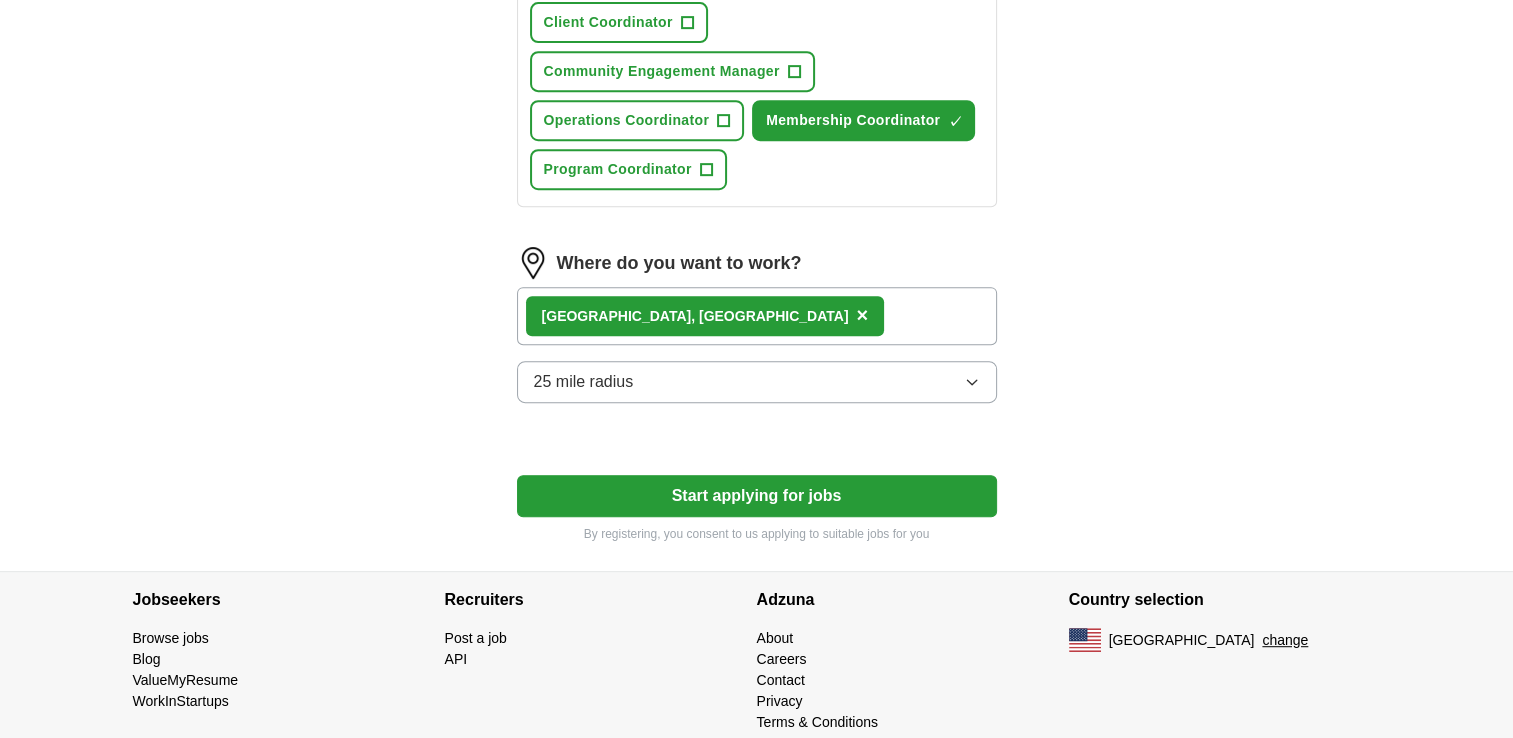 scroll, scrollTop: 900, scrollLeft: 0, axis: vertical 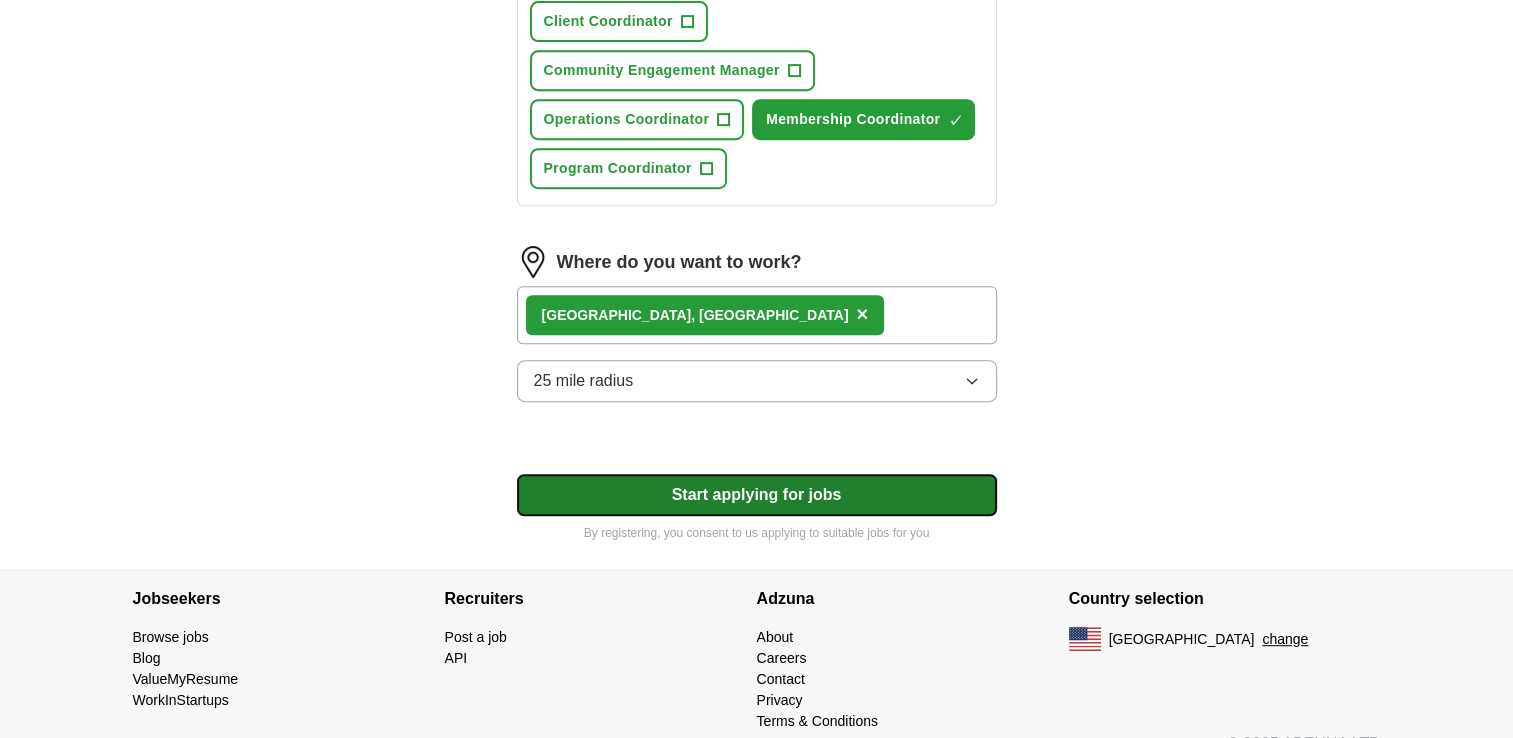 click on "Start applying for jobs" at bounding box center (757, 495) 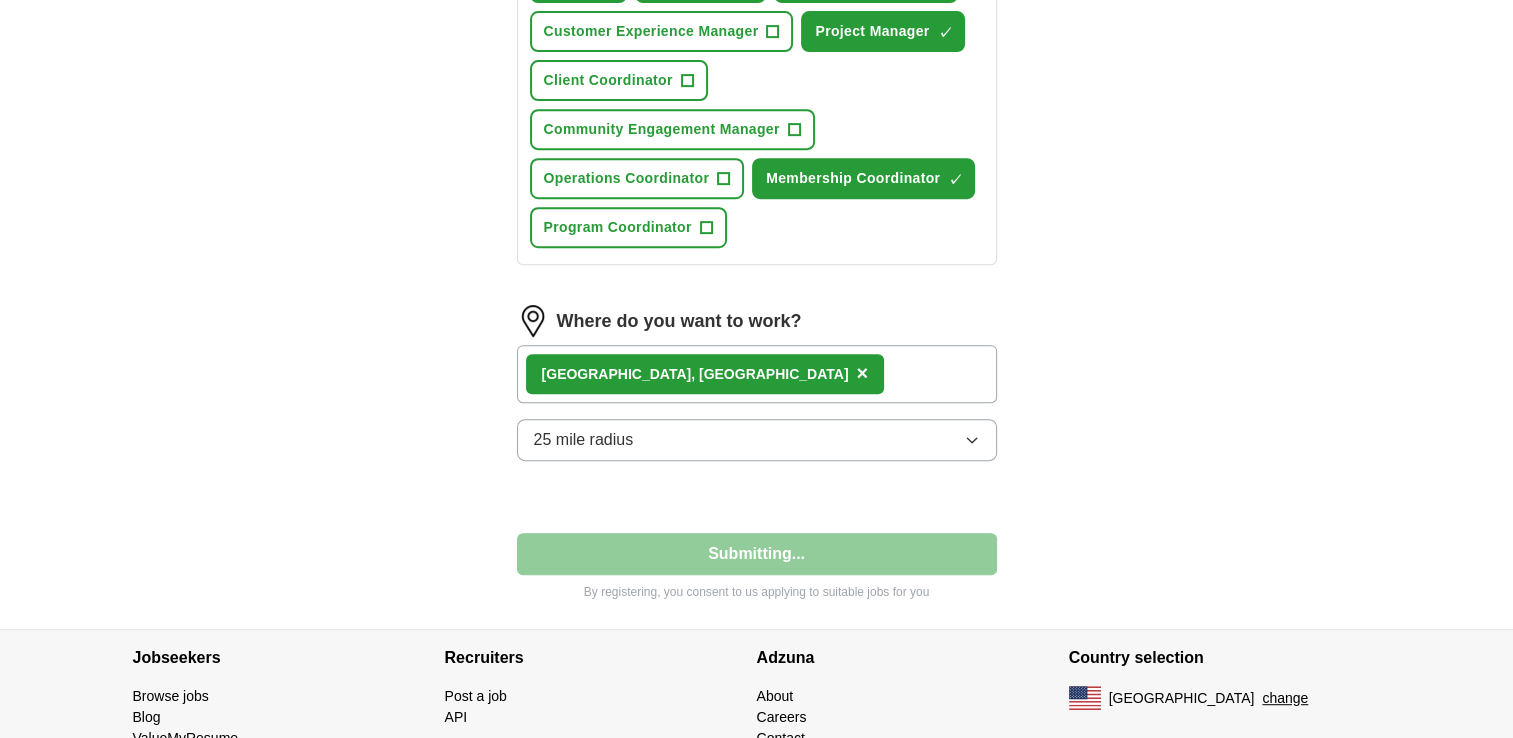 select on "**" 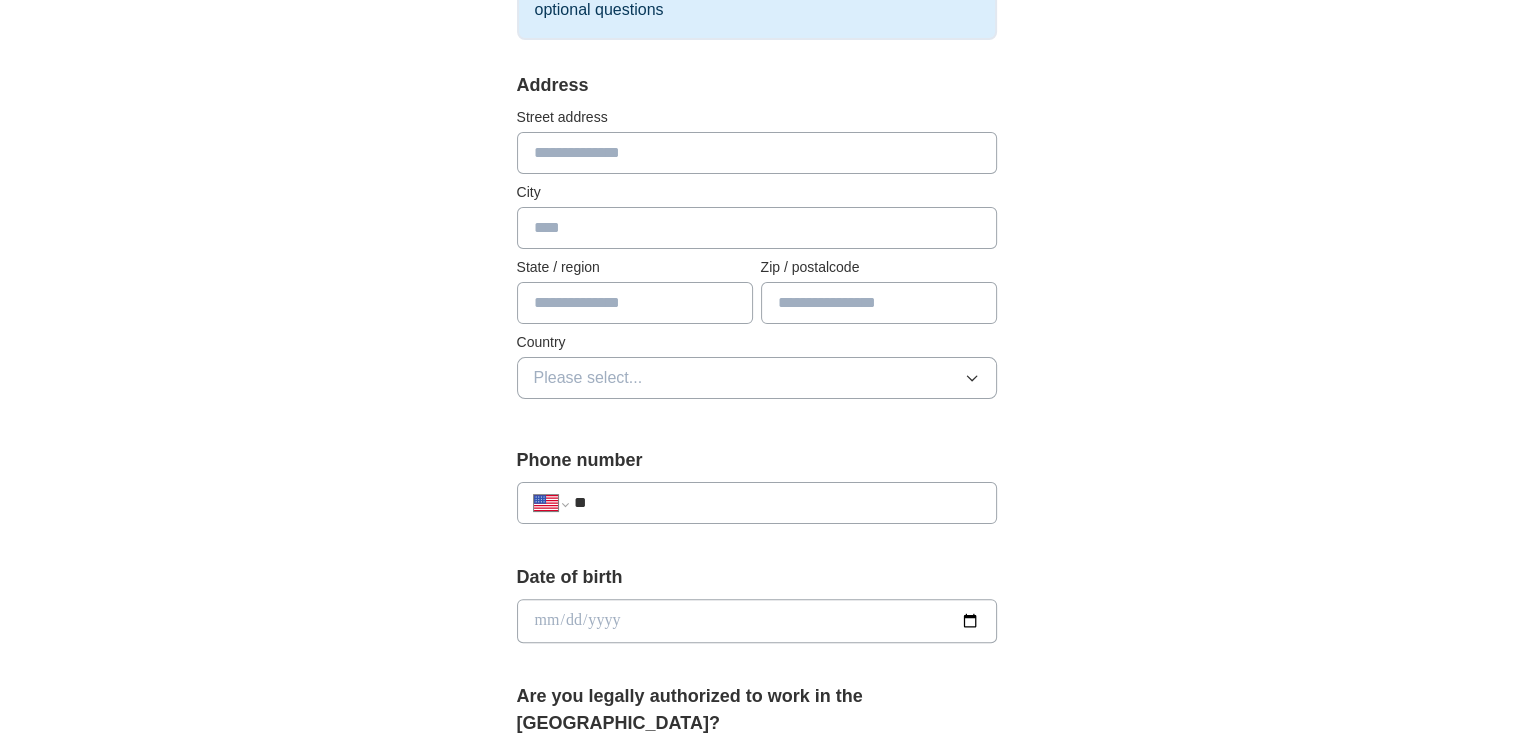 scroll, scrollTop: 500, scrollLeft: 0, axis: vertical 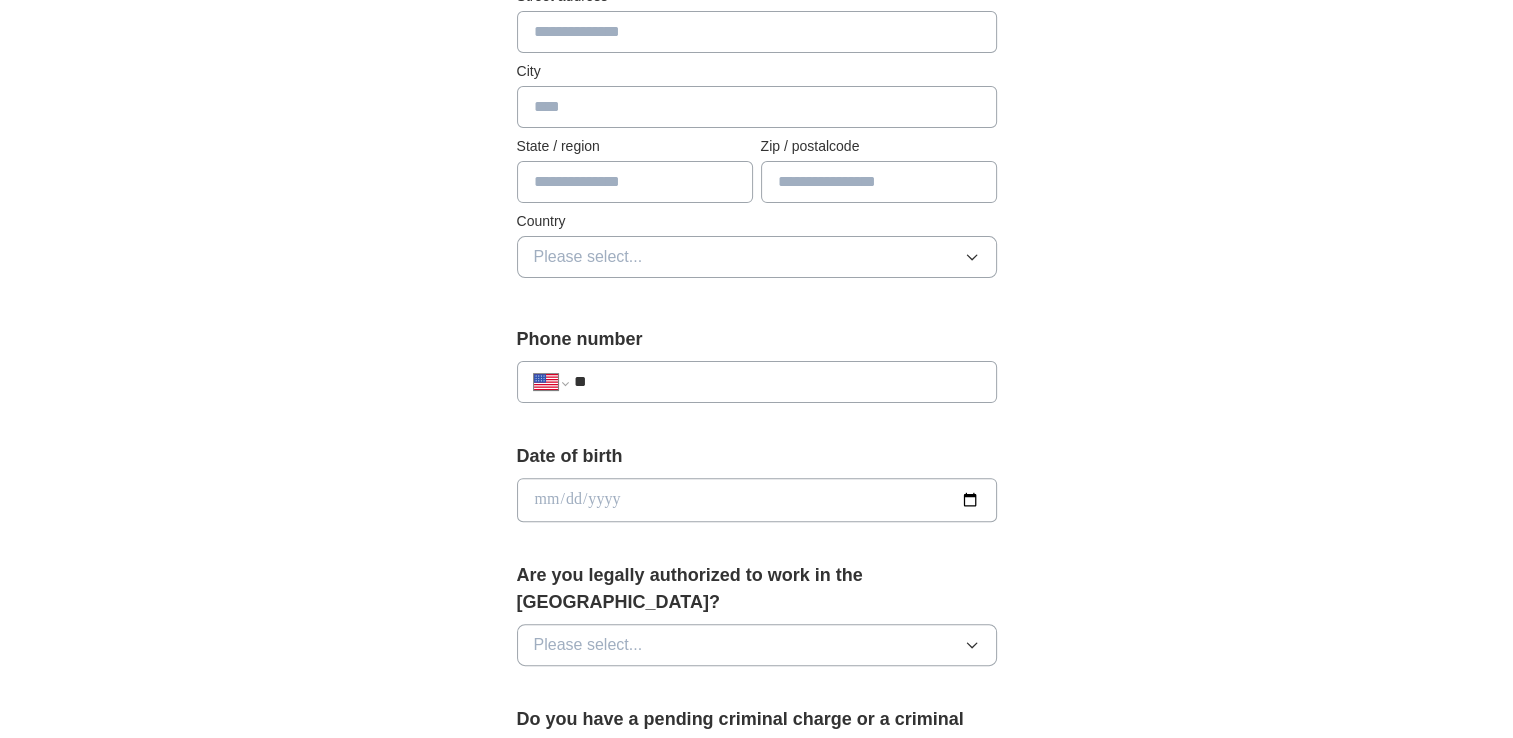 click at bounding box center [635, 182] 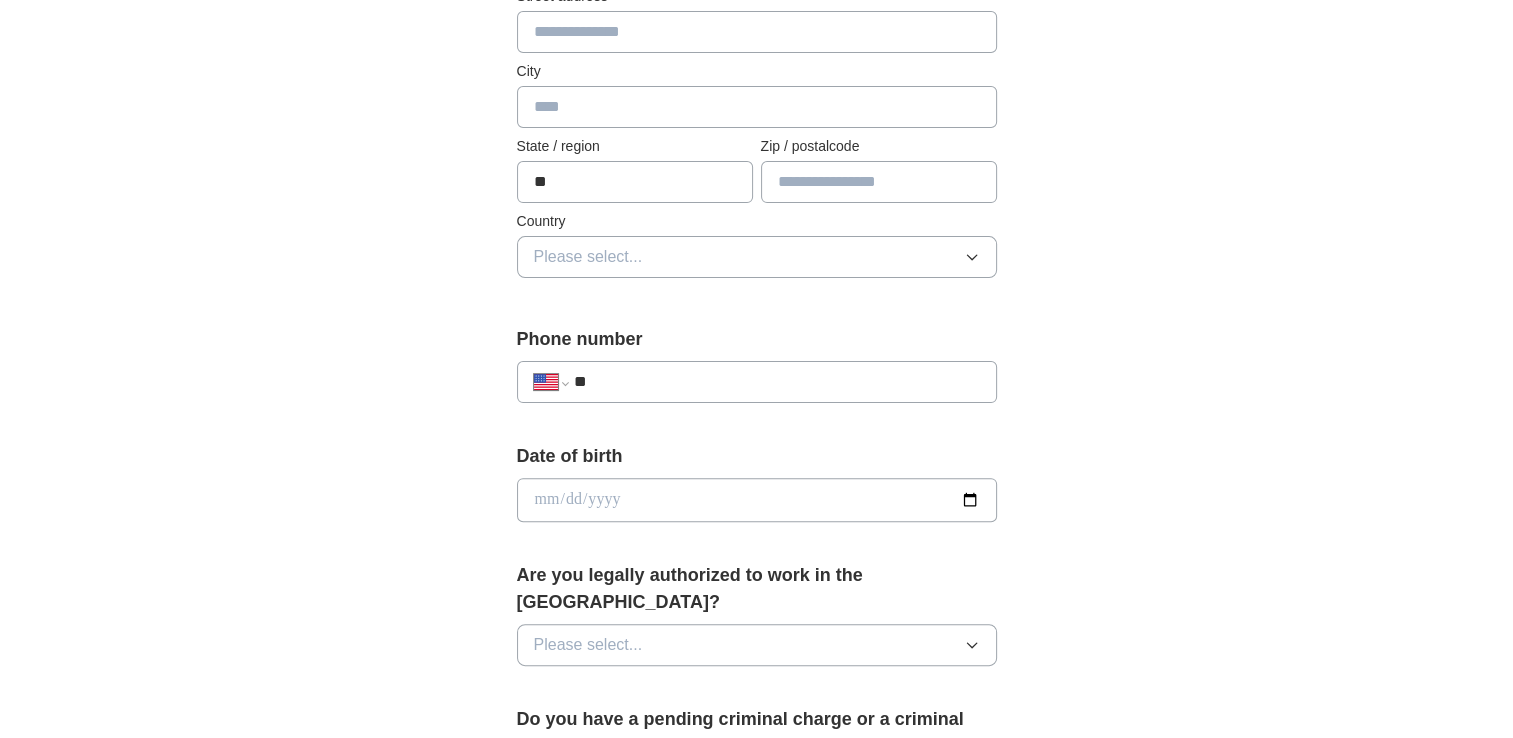 type on "**" 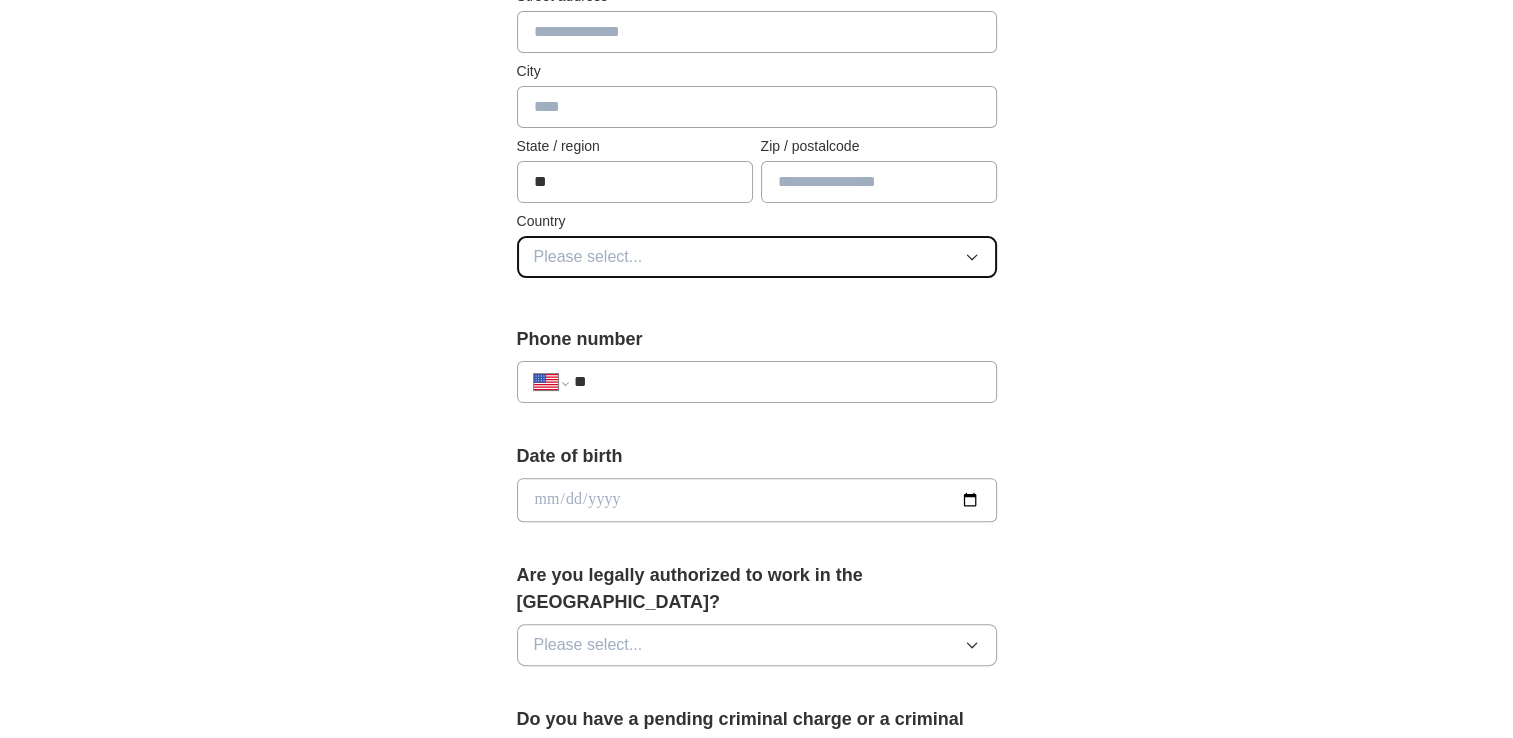 click on "Please select..." at bounding box center [588, 257] 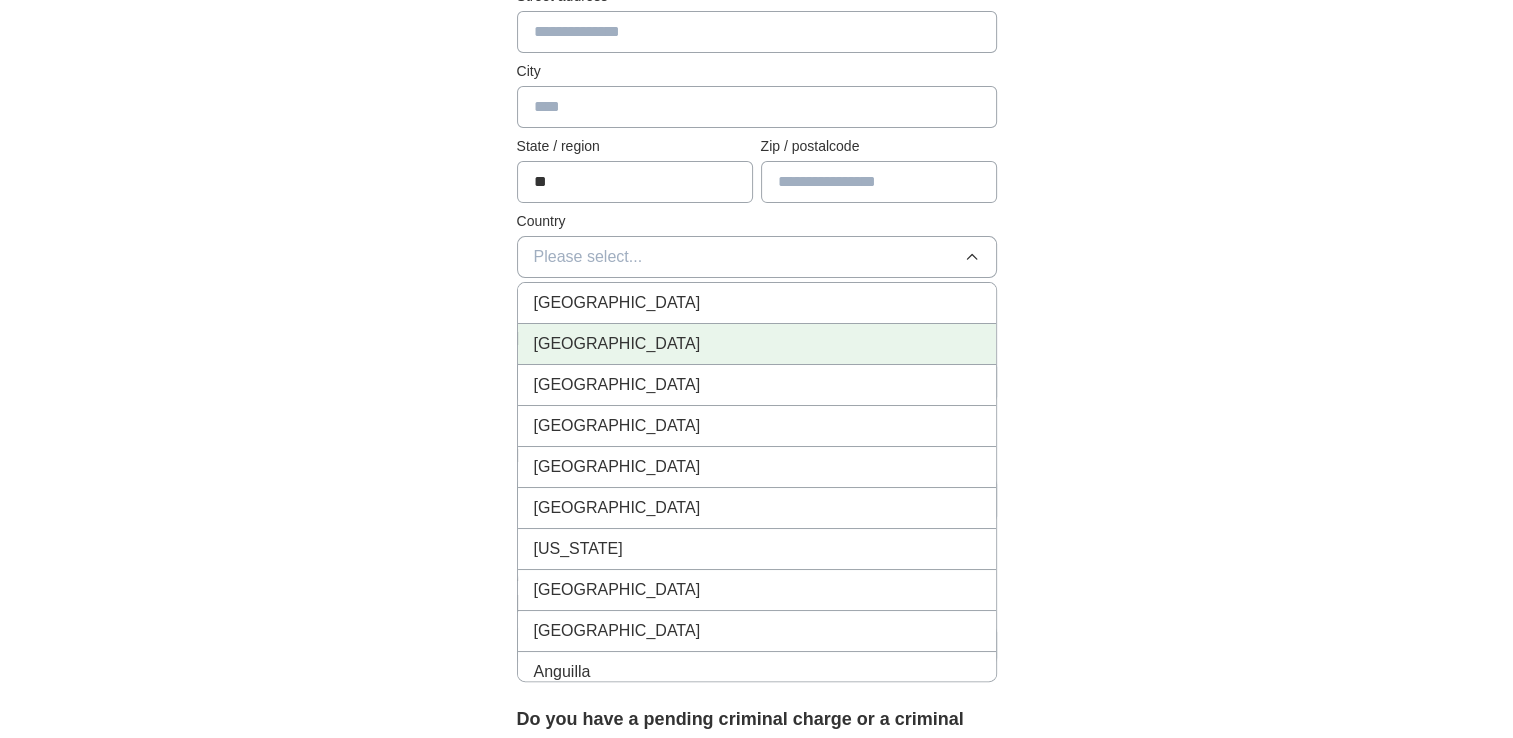 click on "[GEOGRAPHIC_DATA]" at bounding box center [617, 344] 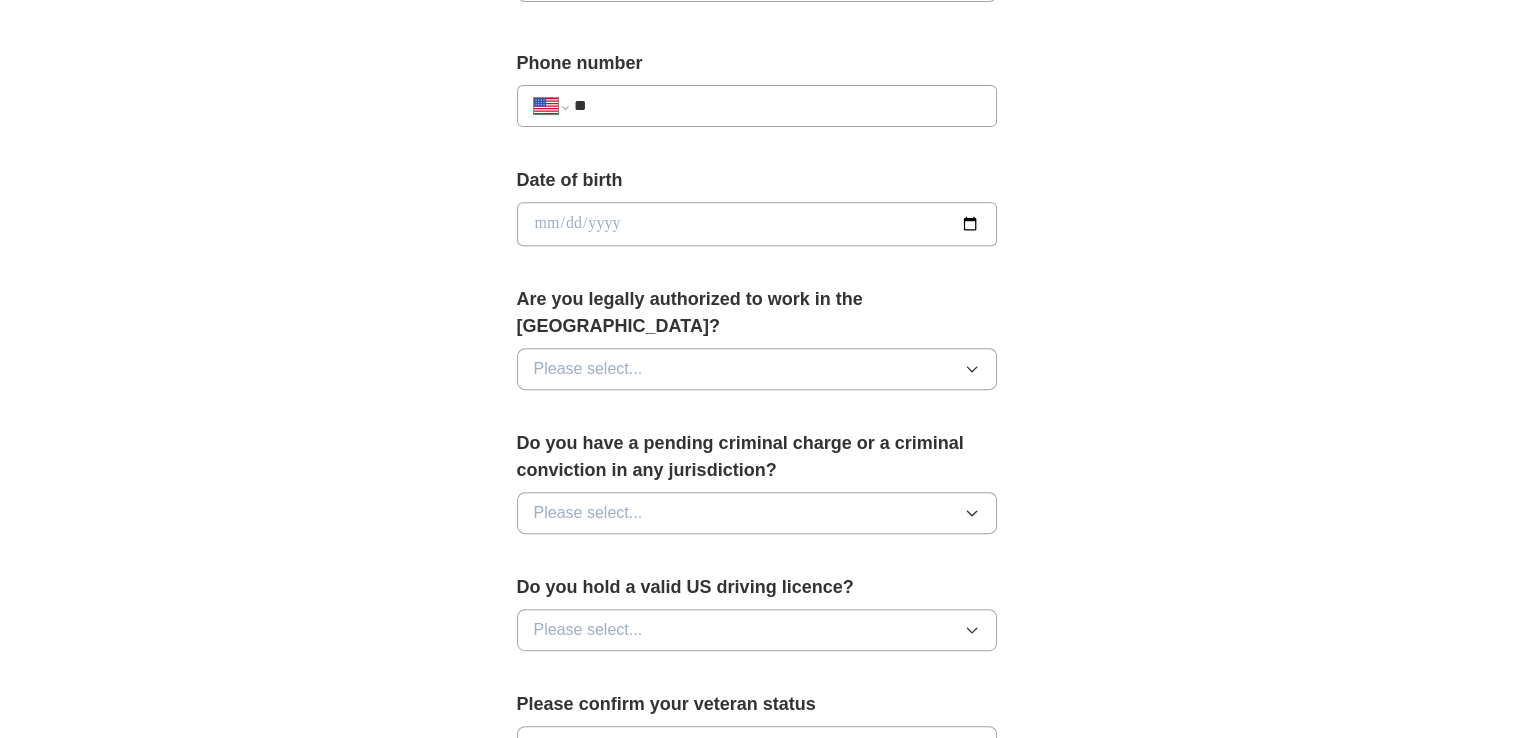 scroll, scrollTop: 800, scrollLeft: 0, axis: vertical 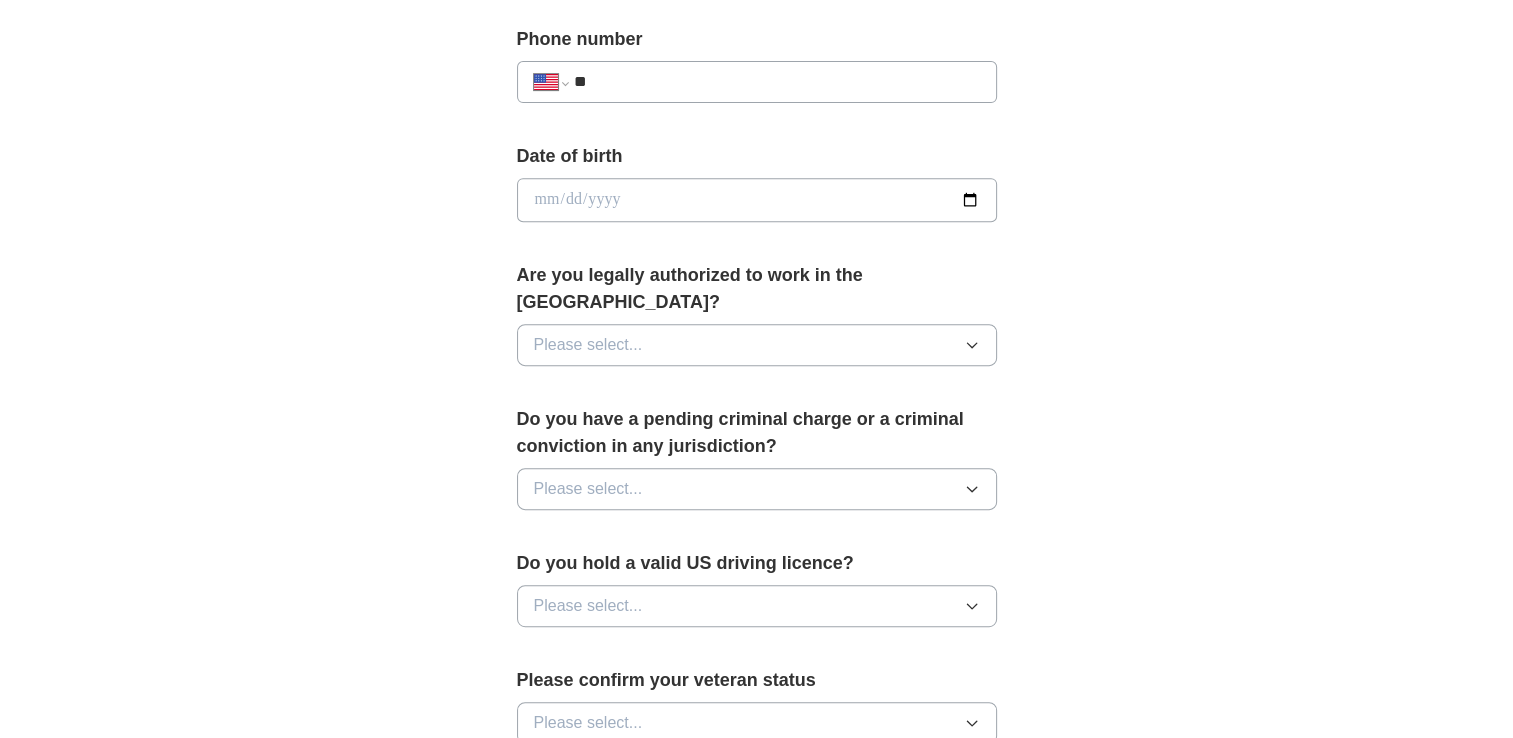 click on "Are you legally authorized to work in the [GEOGRAPHIC_DATA]? Please select..." at bounding box center [757, 322] 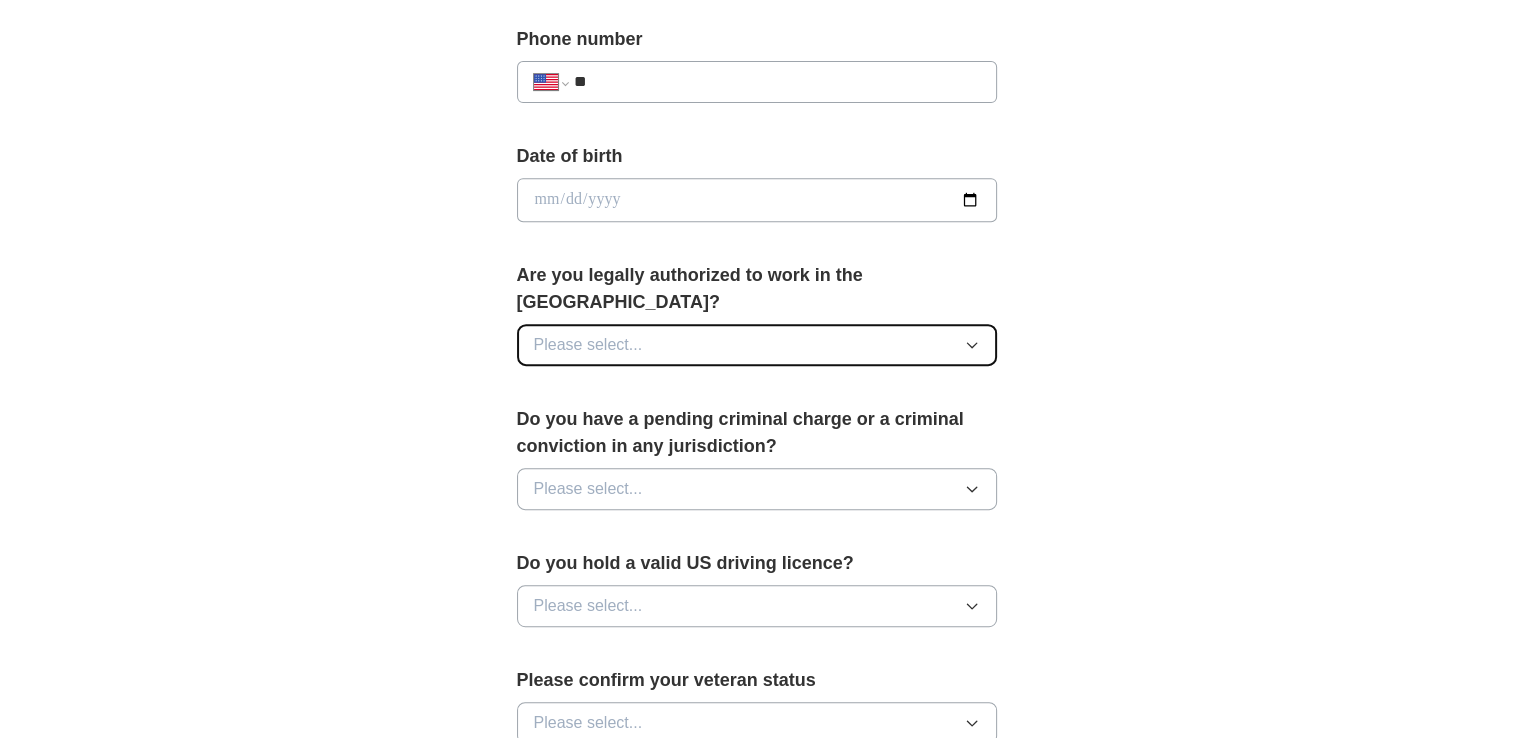 click on "Please select..." at bounding box center (757, 345) 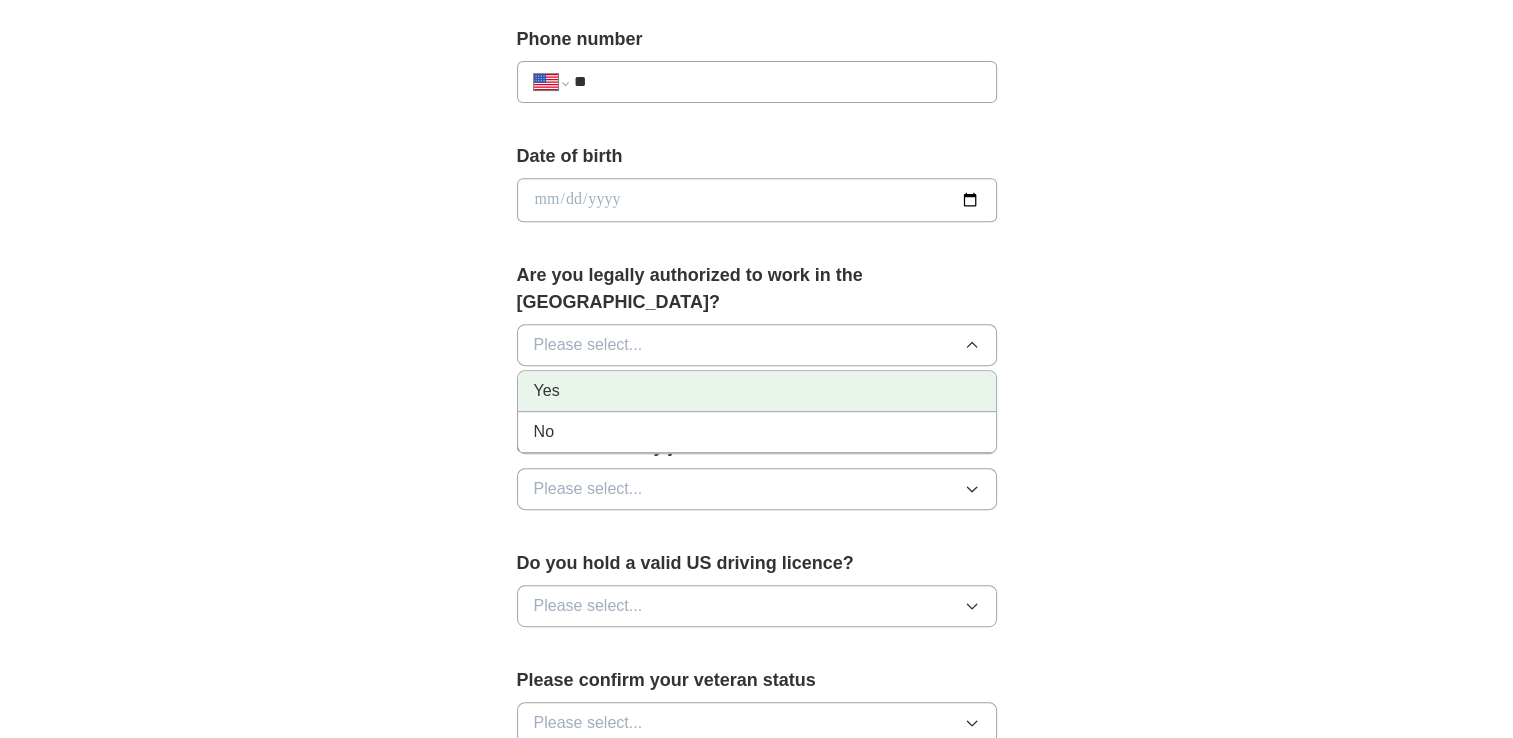 click on "Yes" at bounding box center (757, 391) 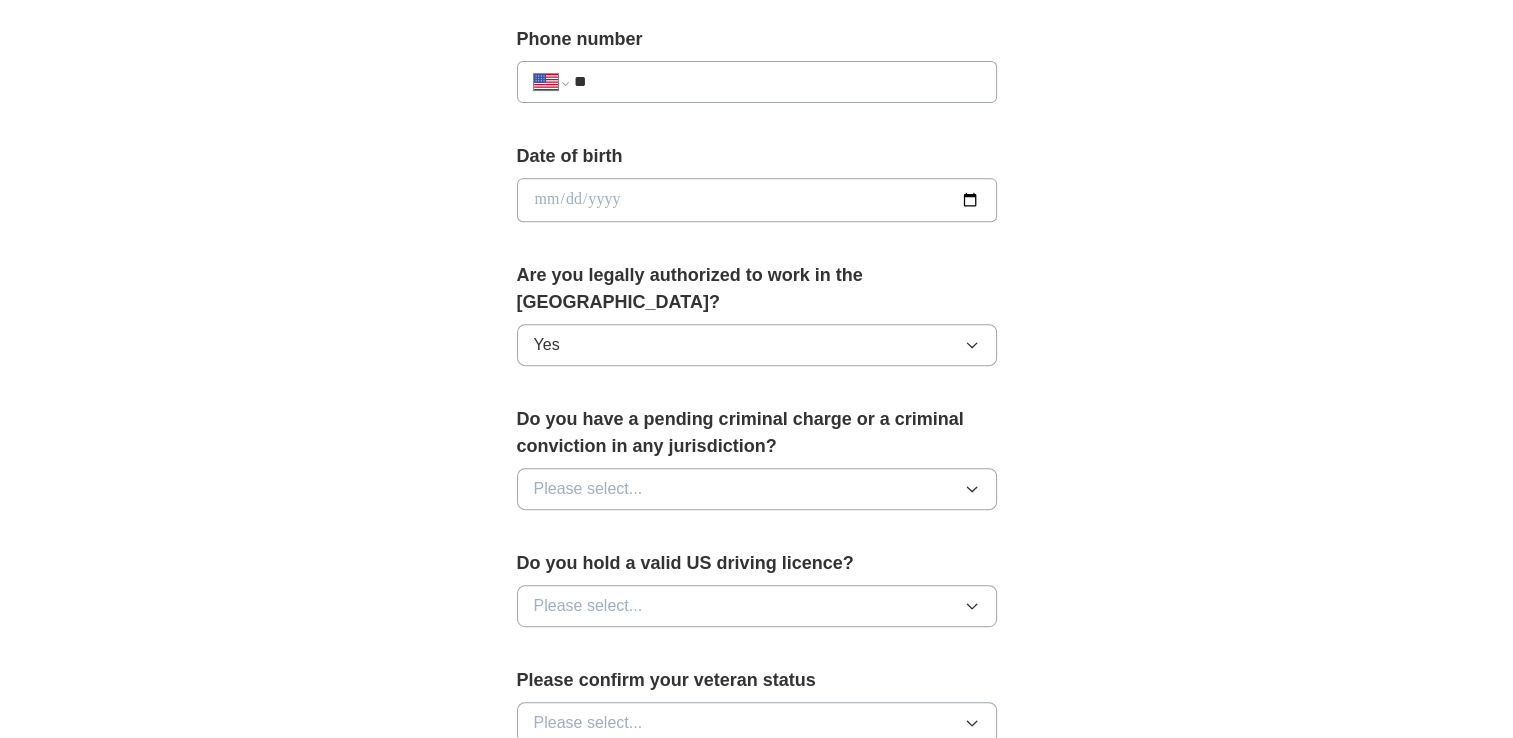 scroll, scrollTop: 900, scrollLeft: 0, axis: vertical 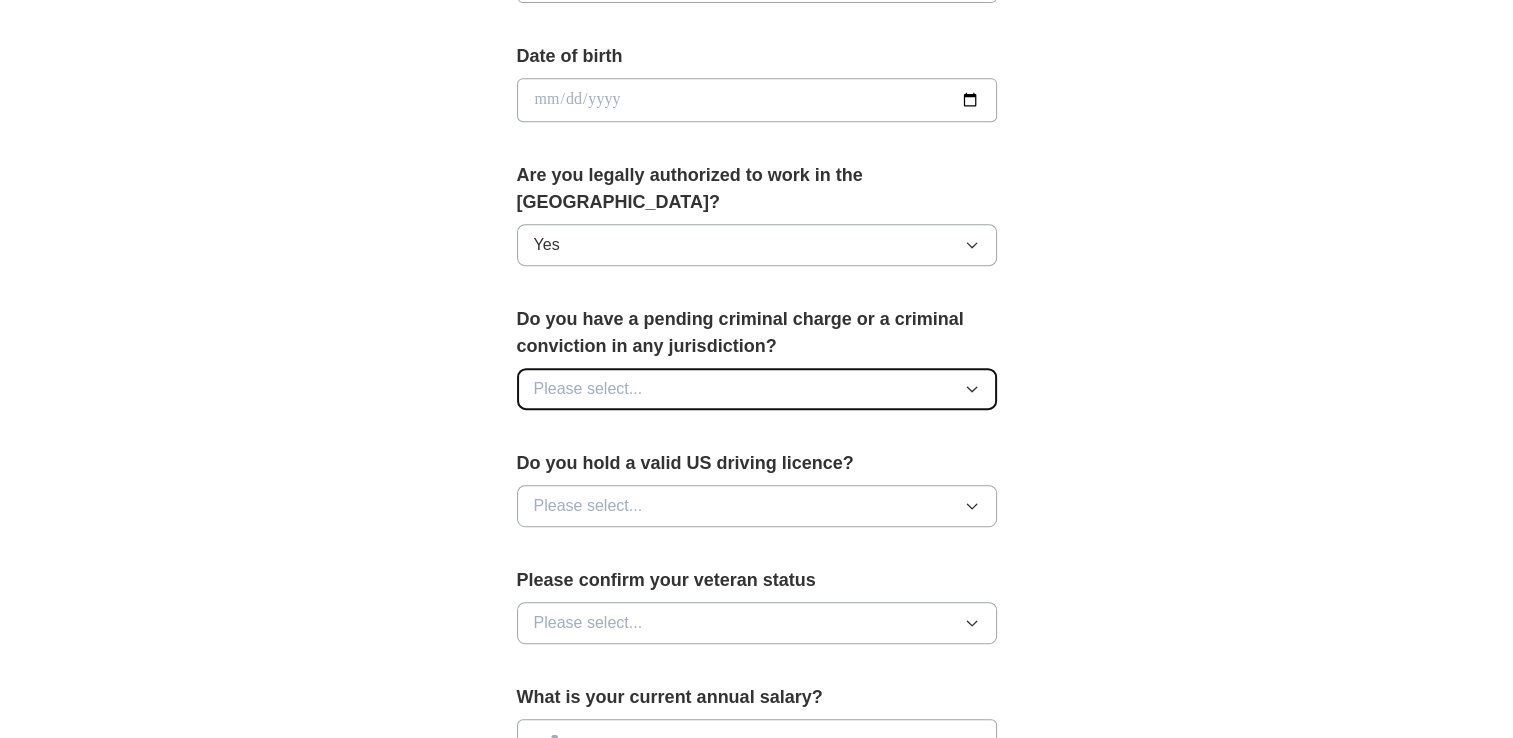 click on "Please select..." at bounding box center [757, 389] 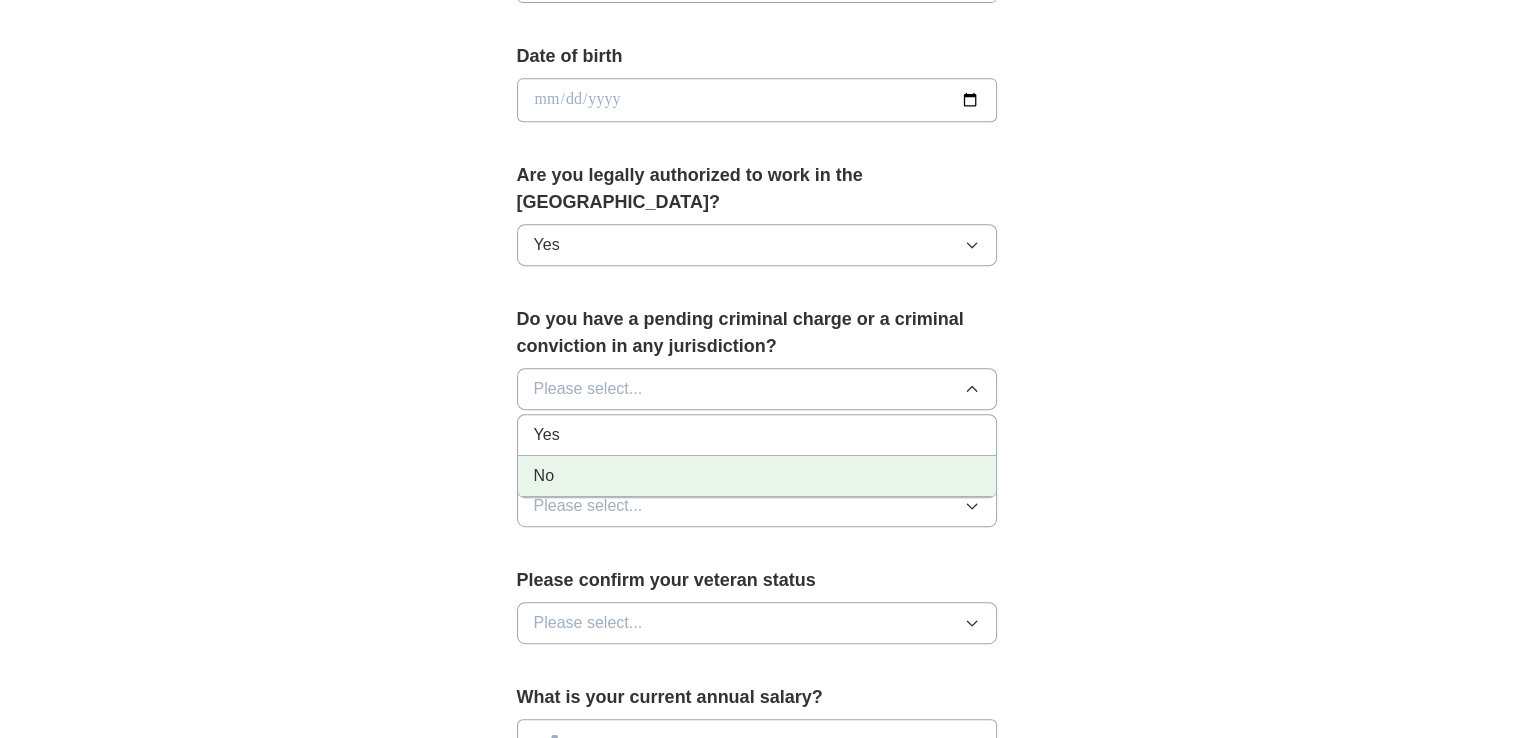 click on "No" at bounding box center [757, 476] 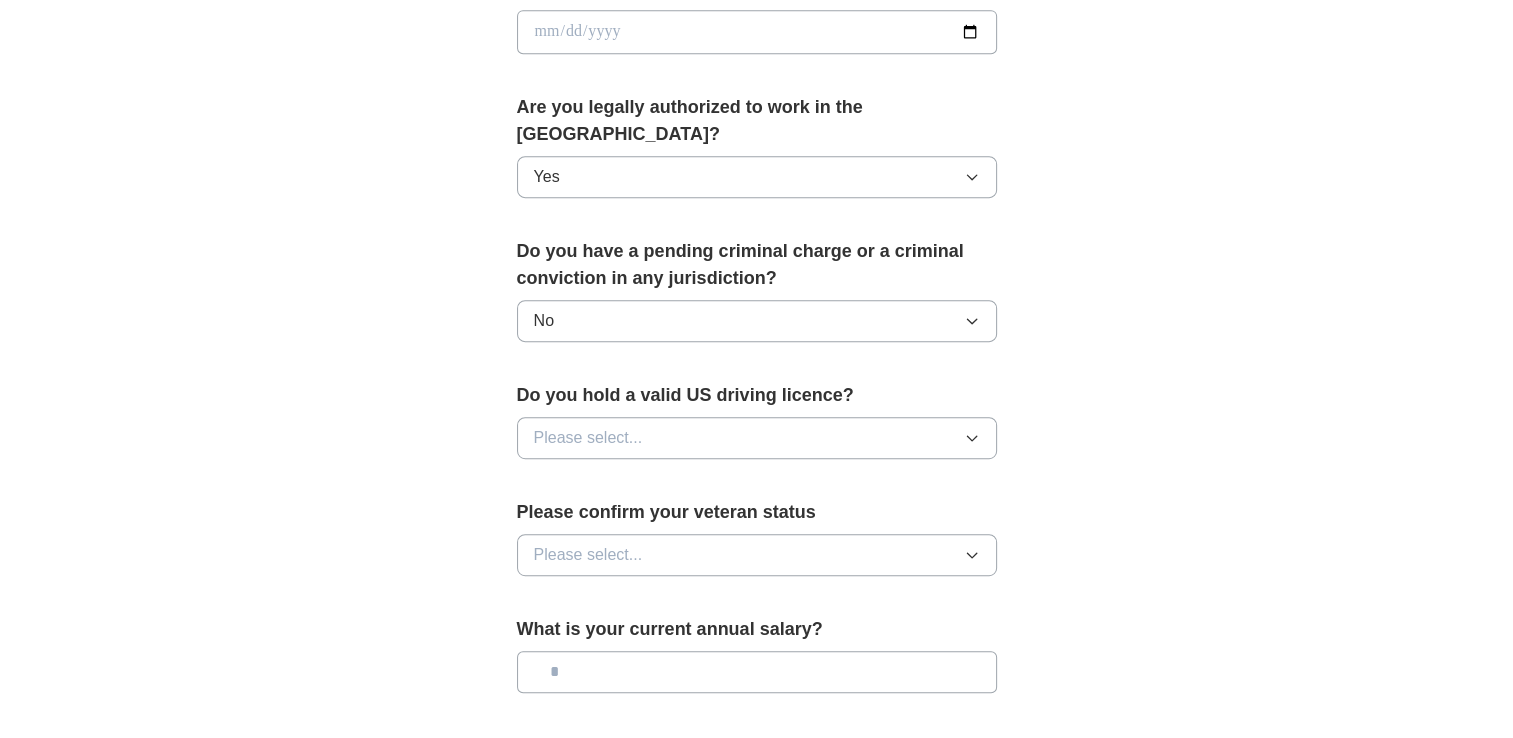 scroll, scrollTop: 1000, scrollLeft: 0, axis: vertical 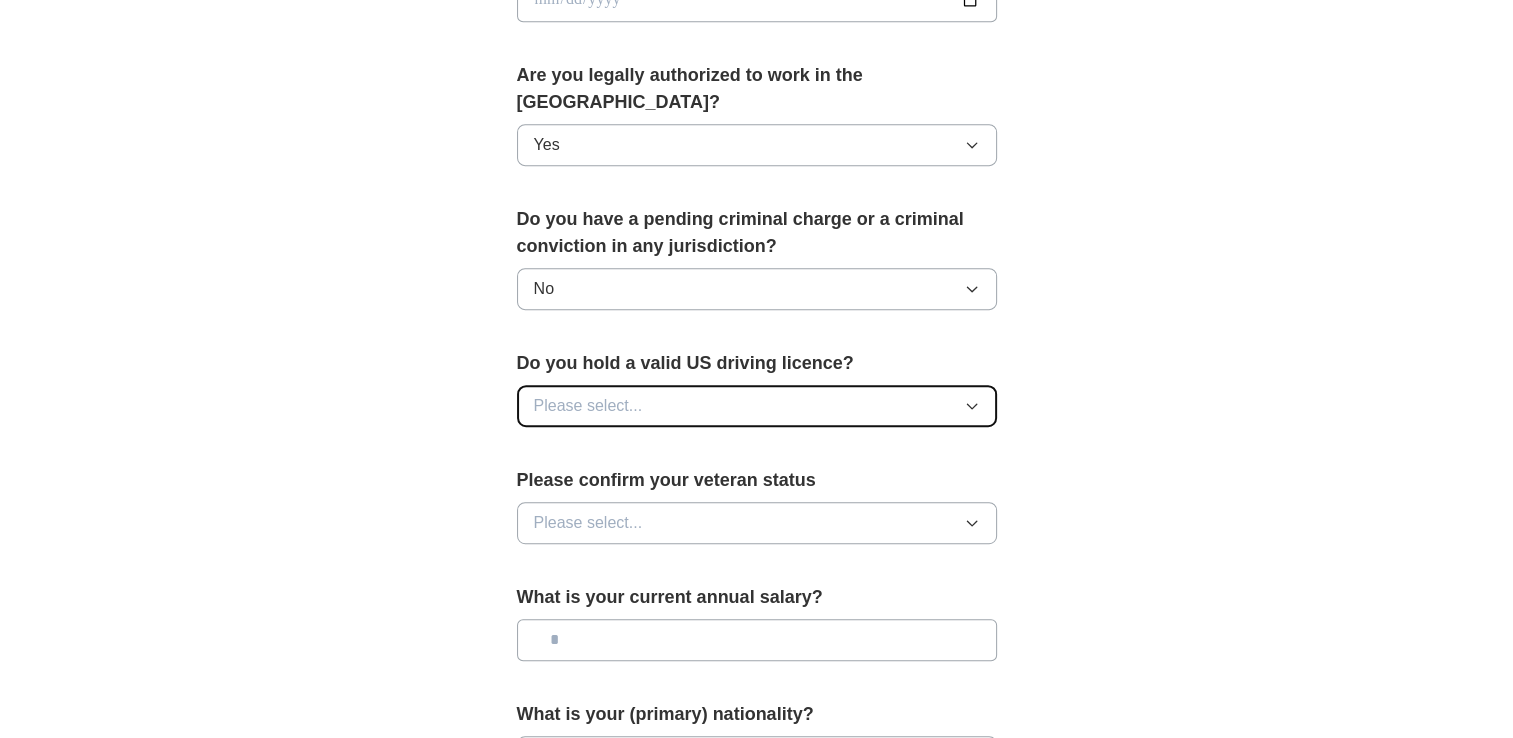 click on "Please select..." at bounding box center [588, 406] 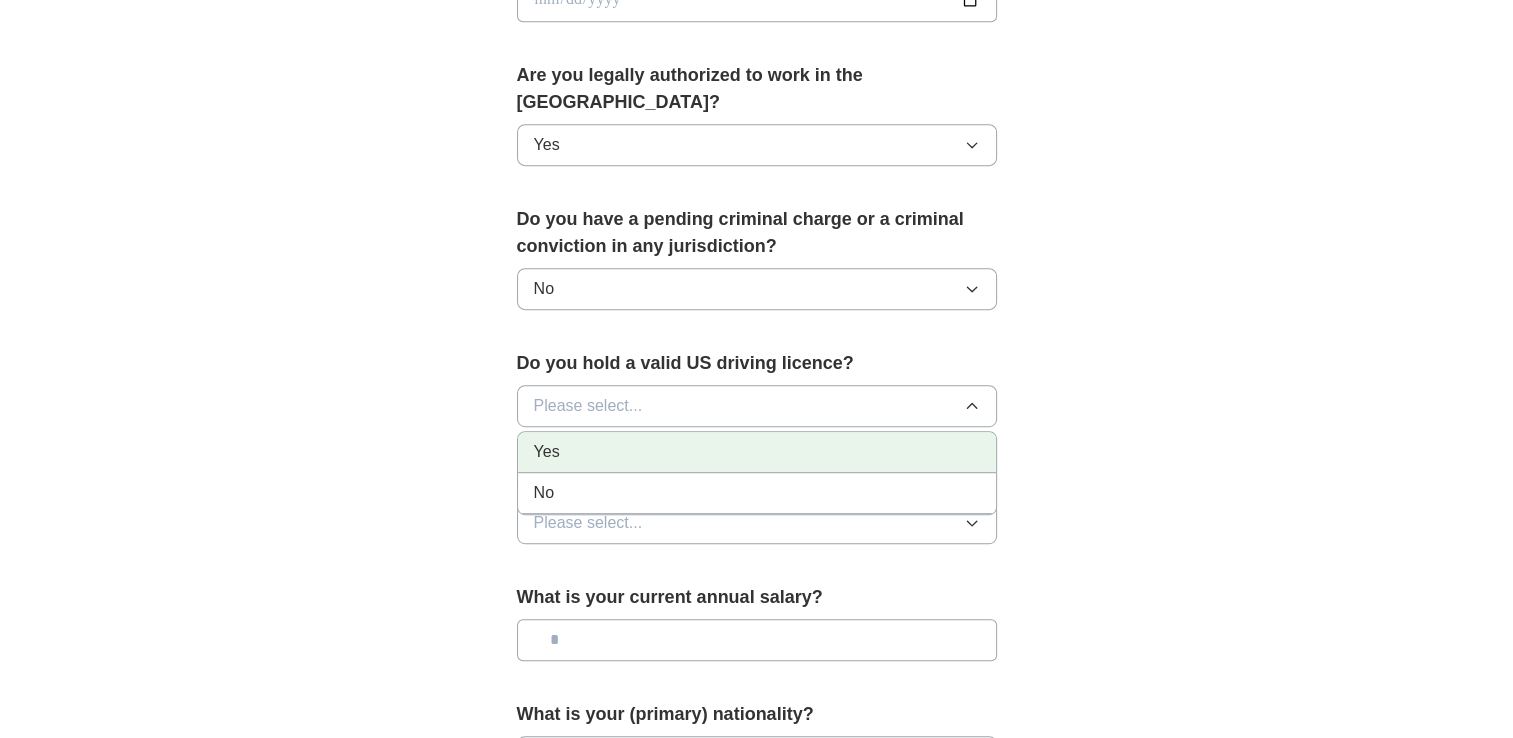 click on "Yes" at bounding box center [757, 452] 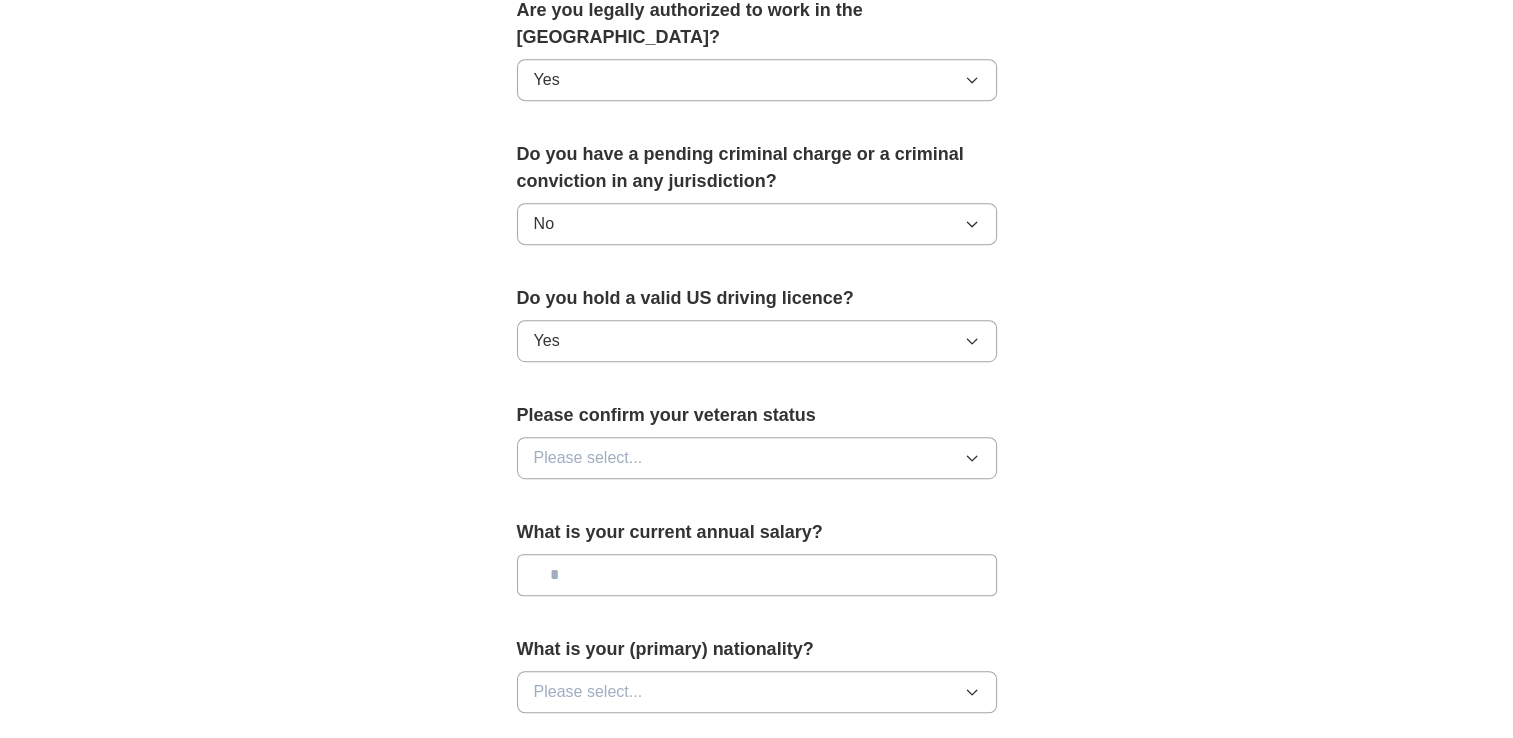 scroll, scrollTop: 1100, scrollLeft: 0, axis: vertical 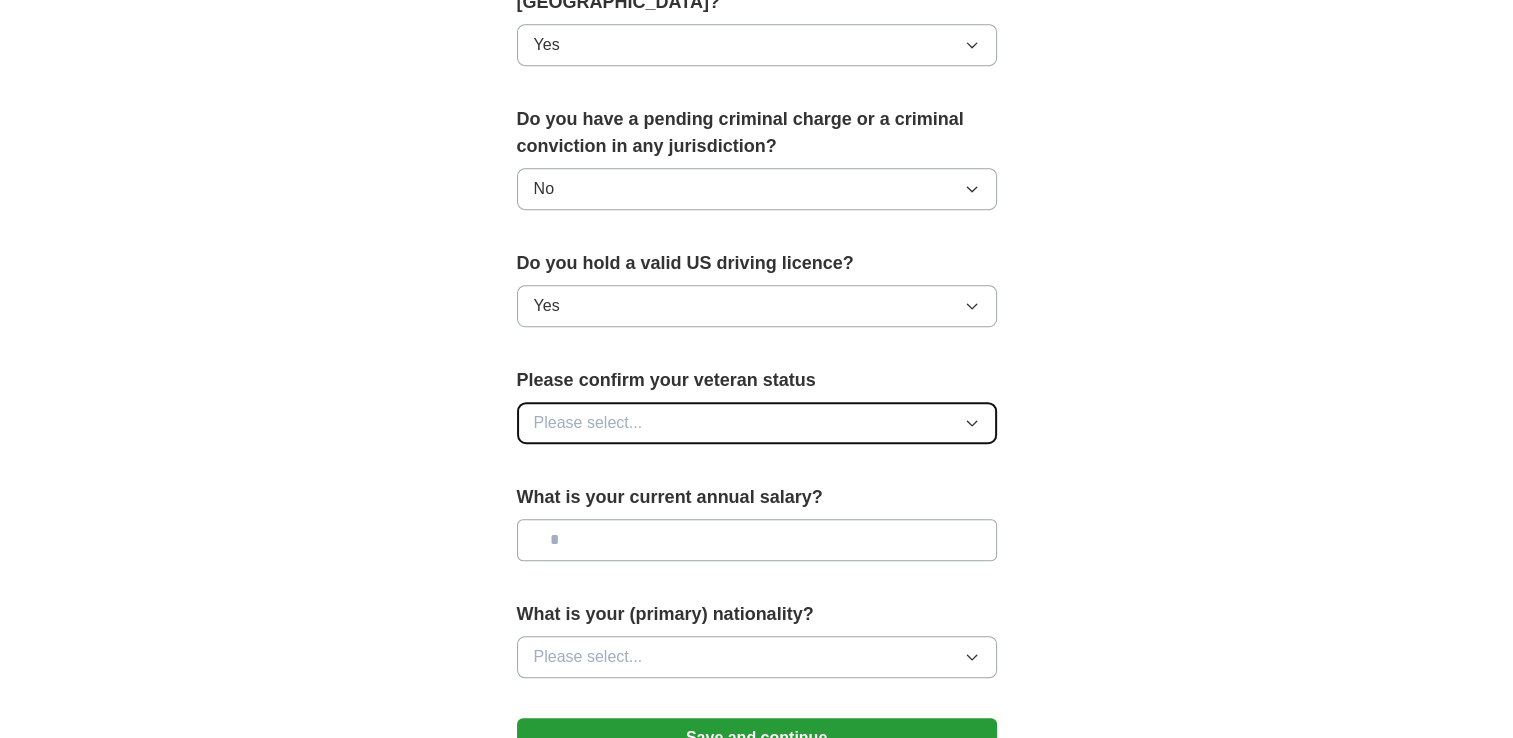 click on "Please select..." at bounding box center (588, 423) 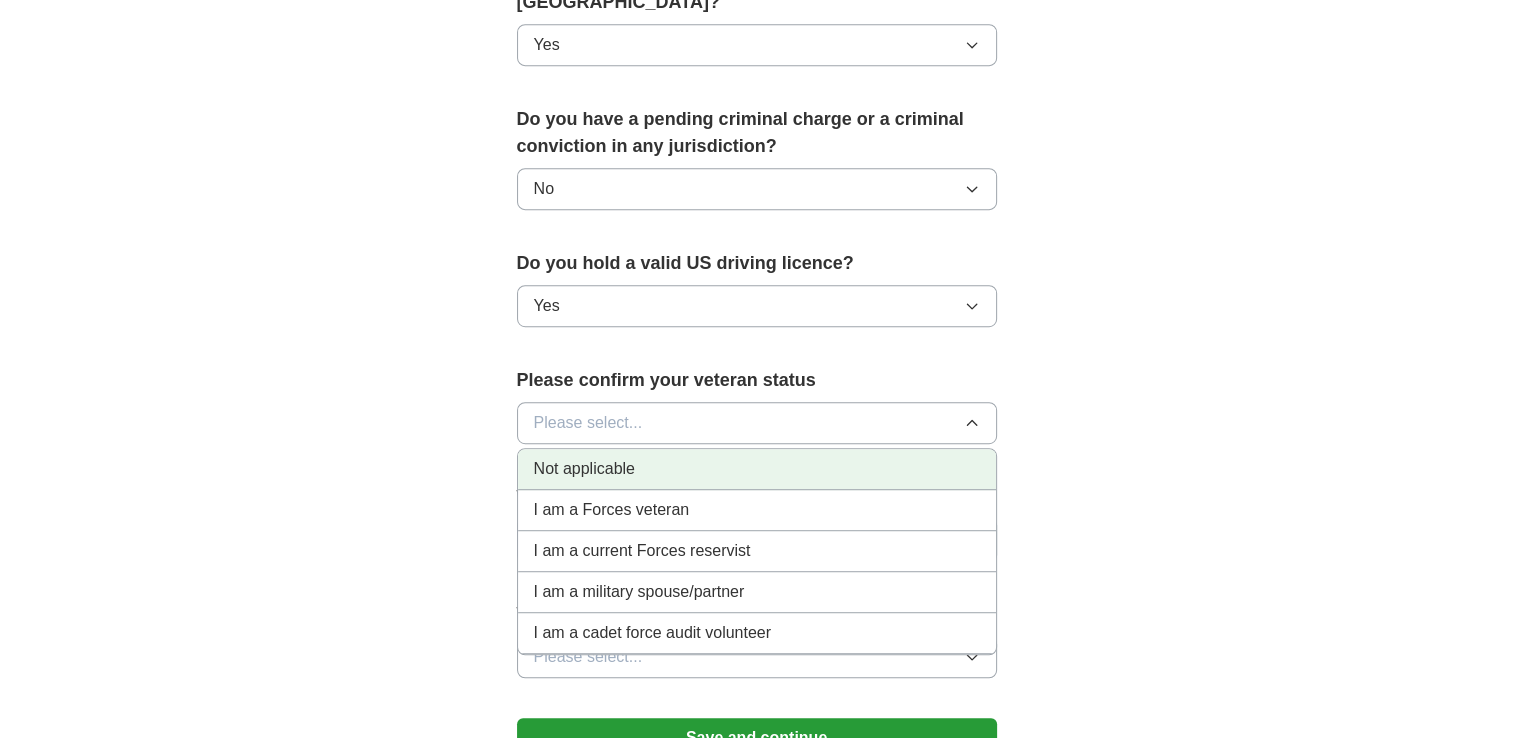 click on "Not applicable" at bounding box center [584, 469] 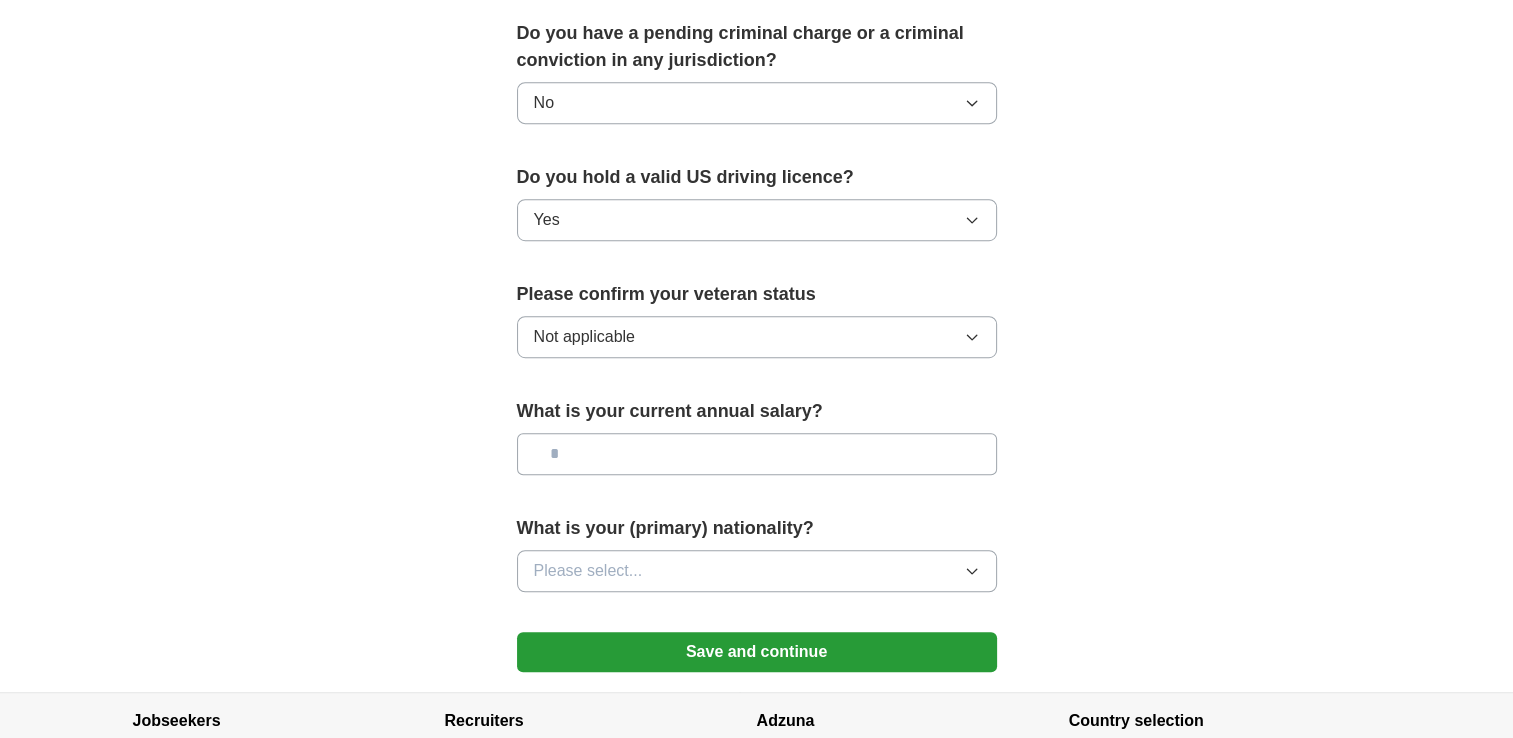 scroll, scrollTop: 1300, scrollLeft: 0, axis: vertical 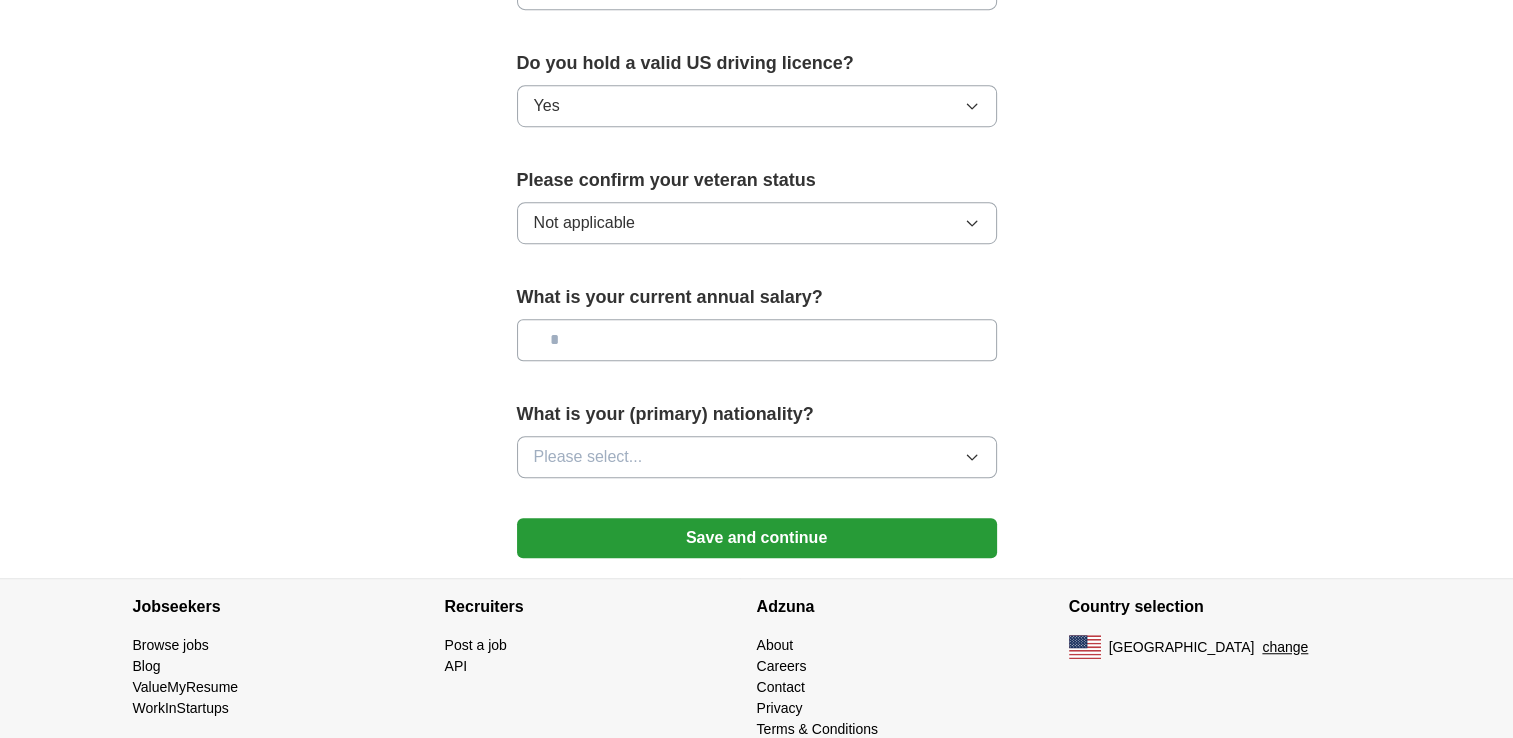 click at bounding box center (757, 340) 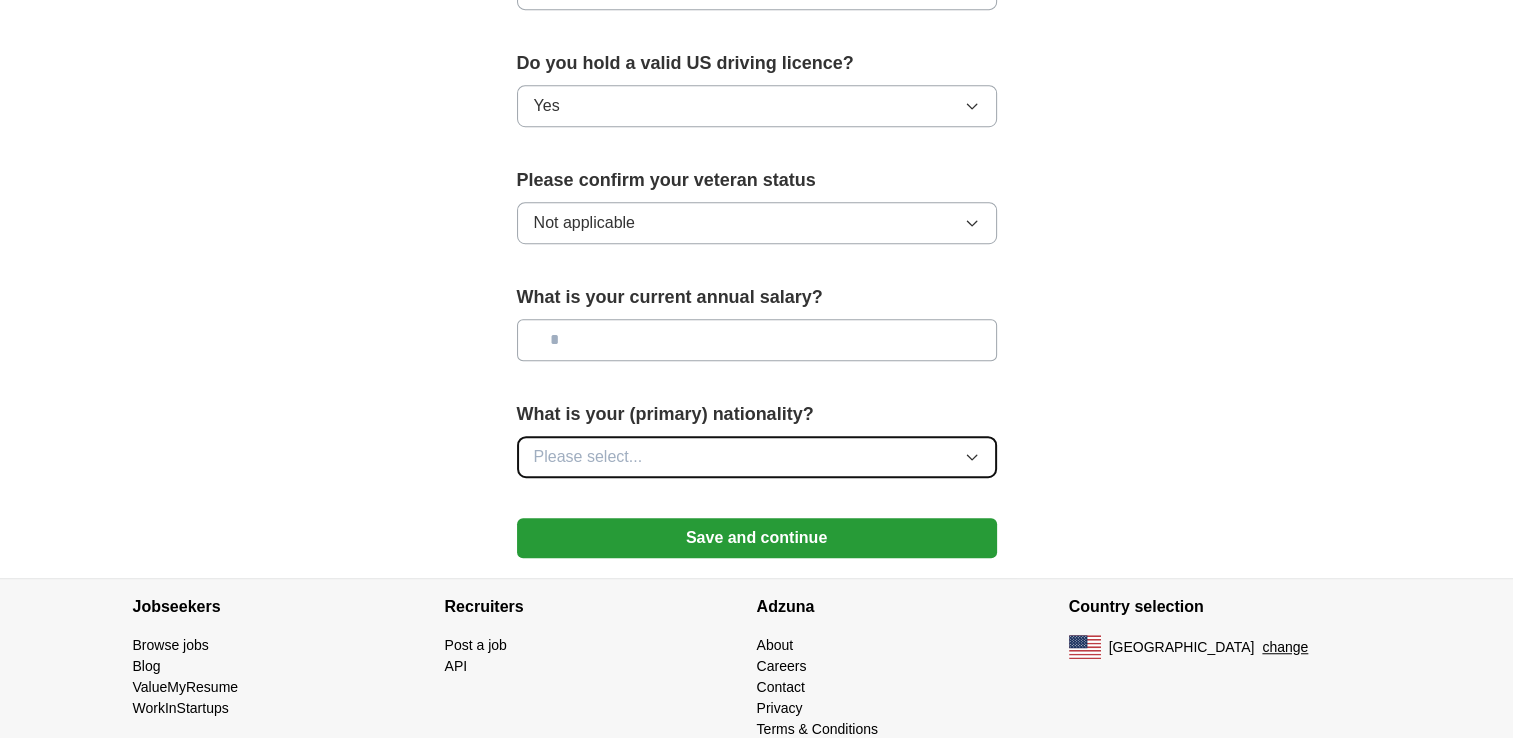 click on "Please select..." at bounding box center [757, 457] 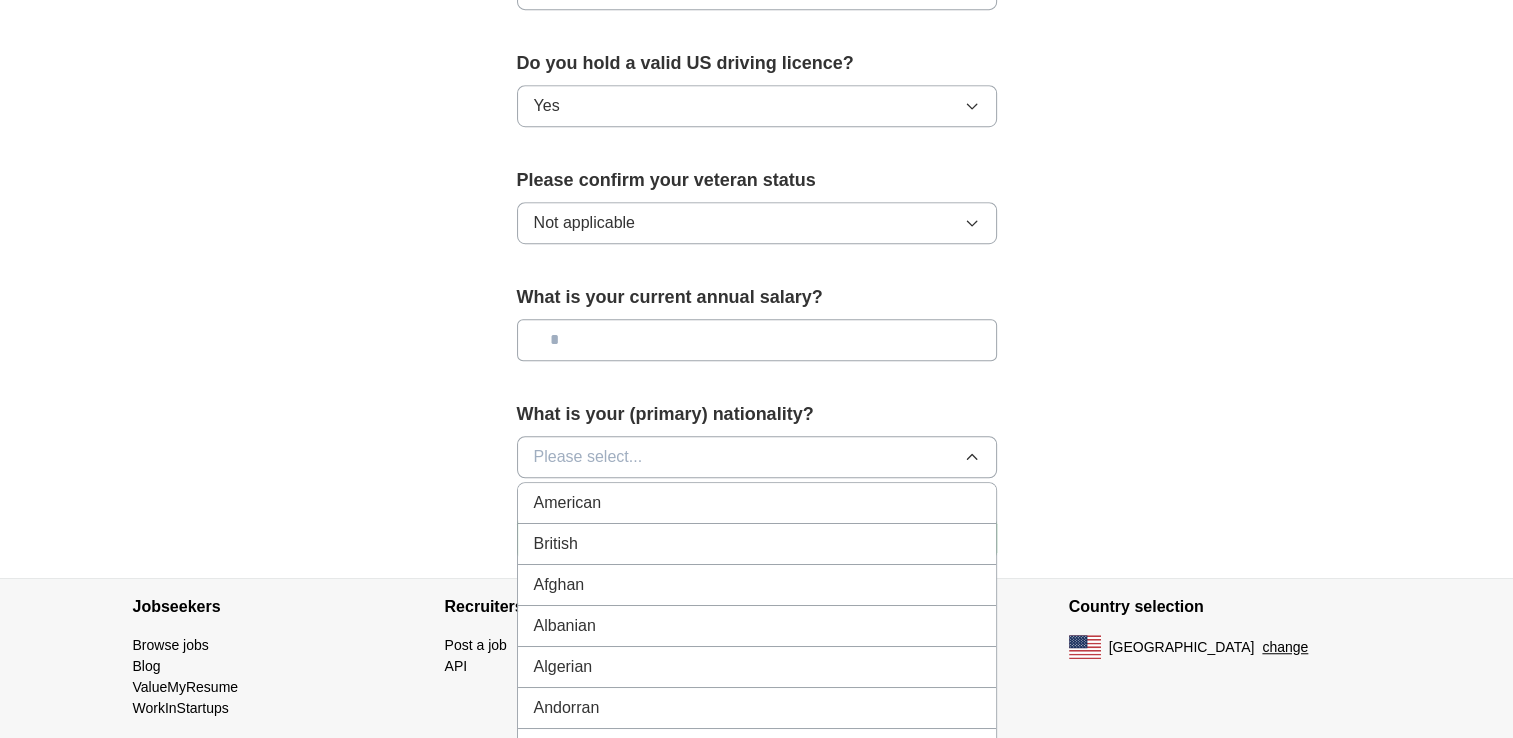 click on "**********" at bounding box center (757, -331) 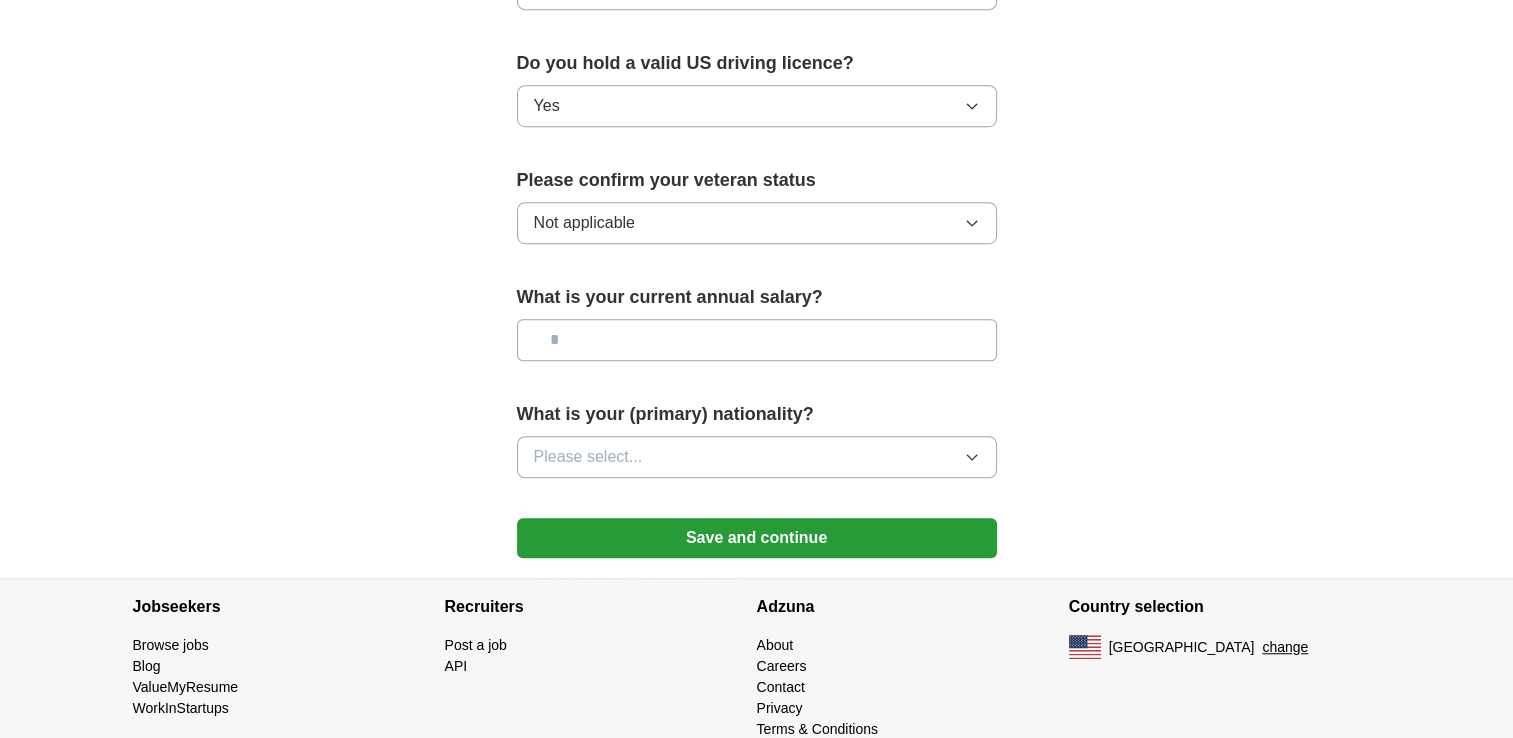 click at bounding box center [757, 340] 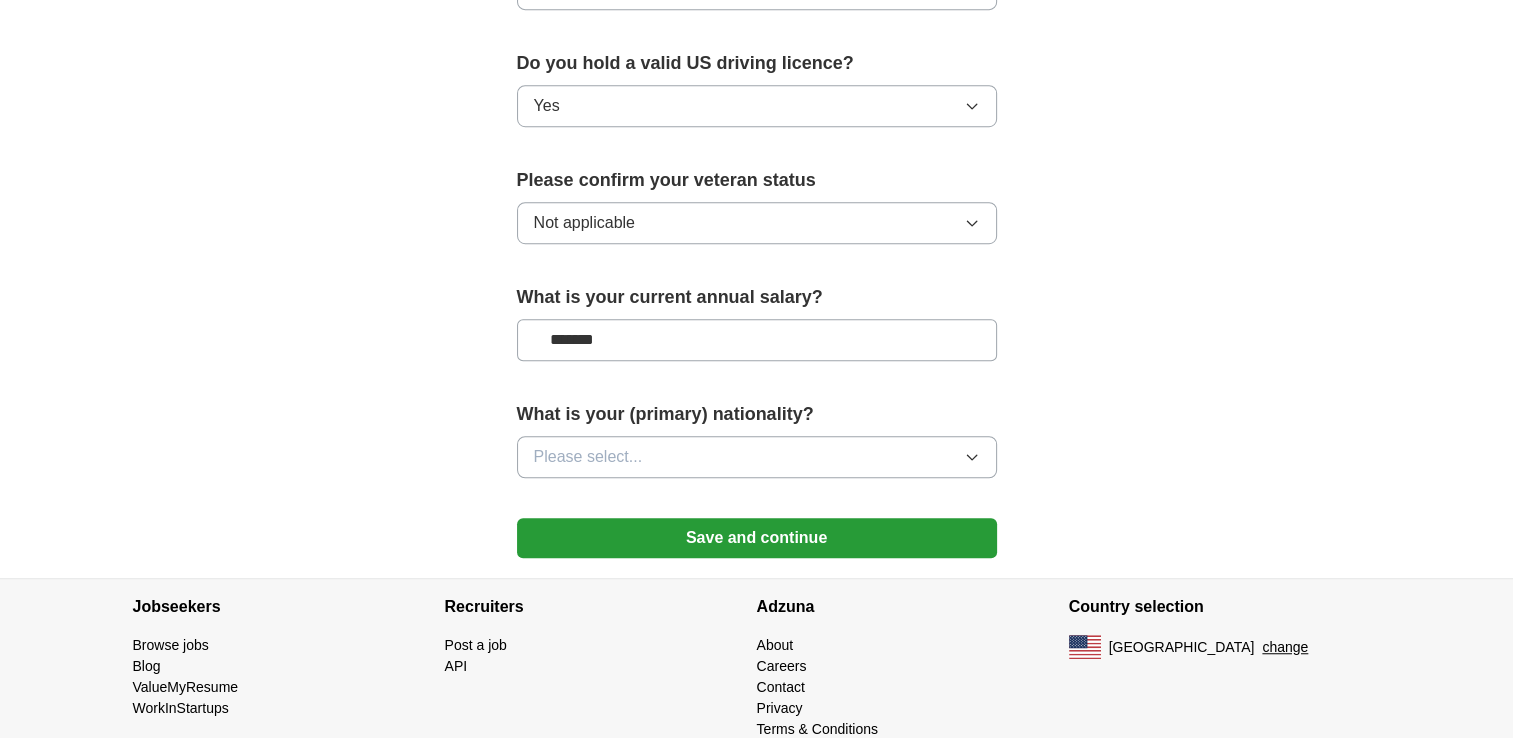 type on "*******" 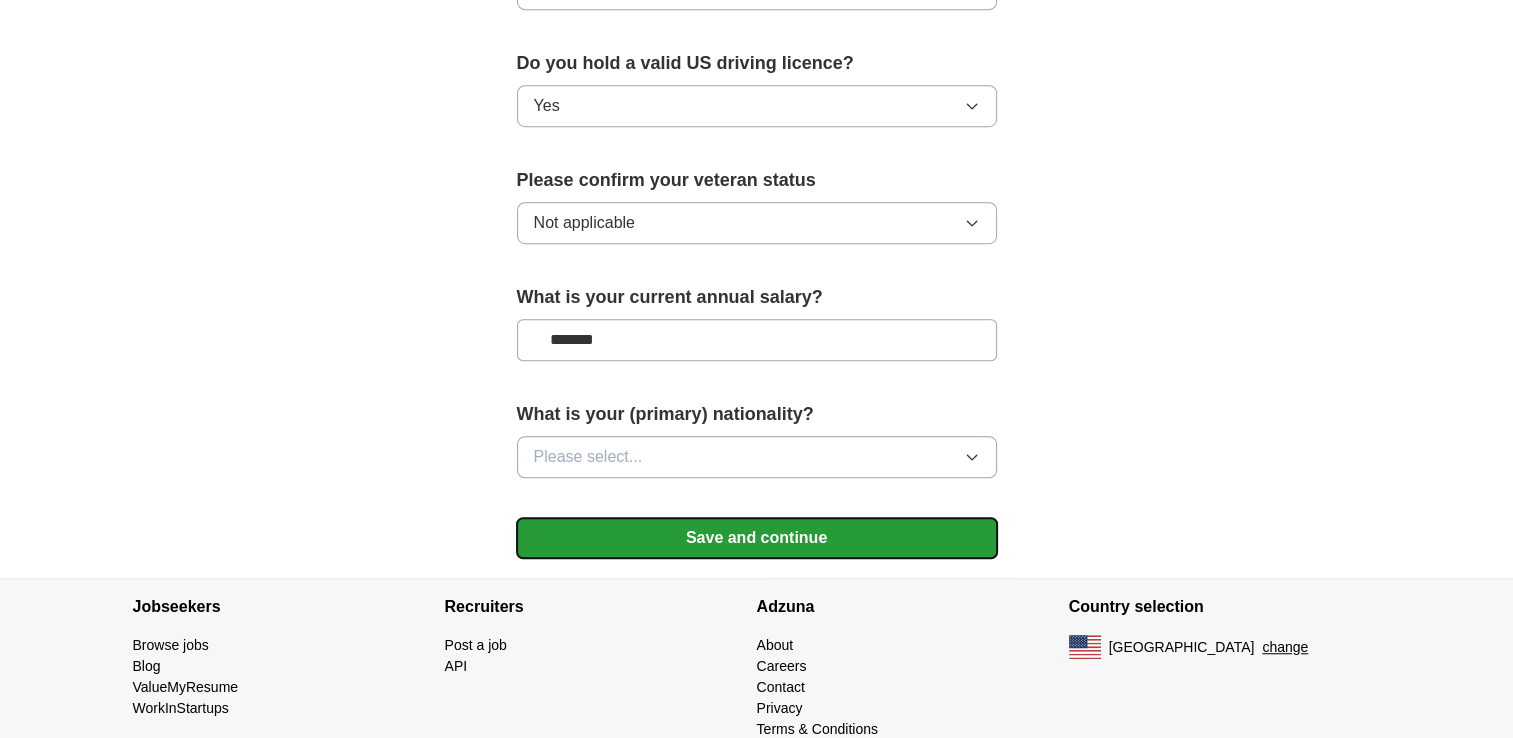 click on "Save and continue" at bounding box center [757, 538] 